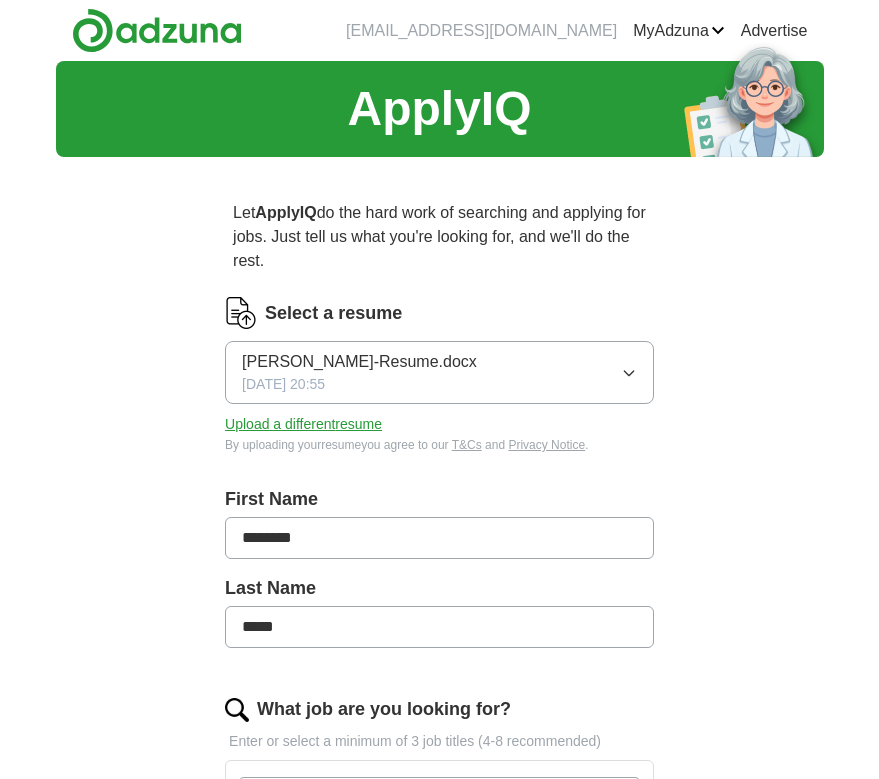 scroll, scrollTop: 0, scrollLeft: 0, axis: both 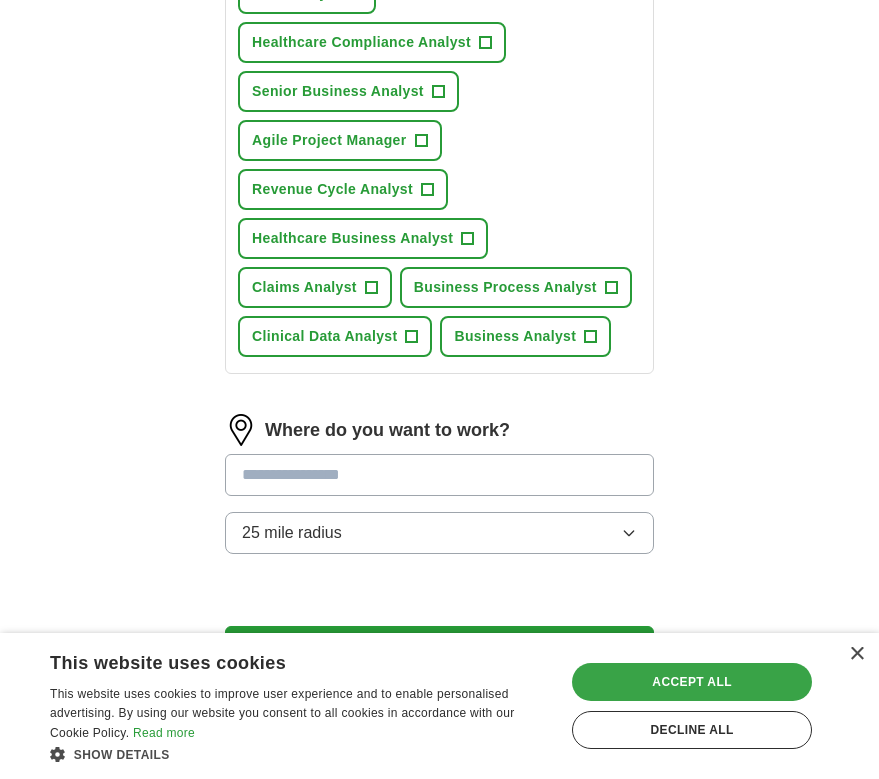 click on "Accept all" at bounding box center (692, 682) 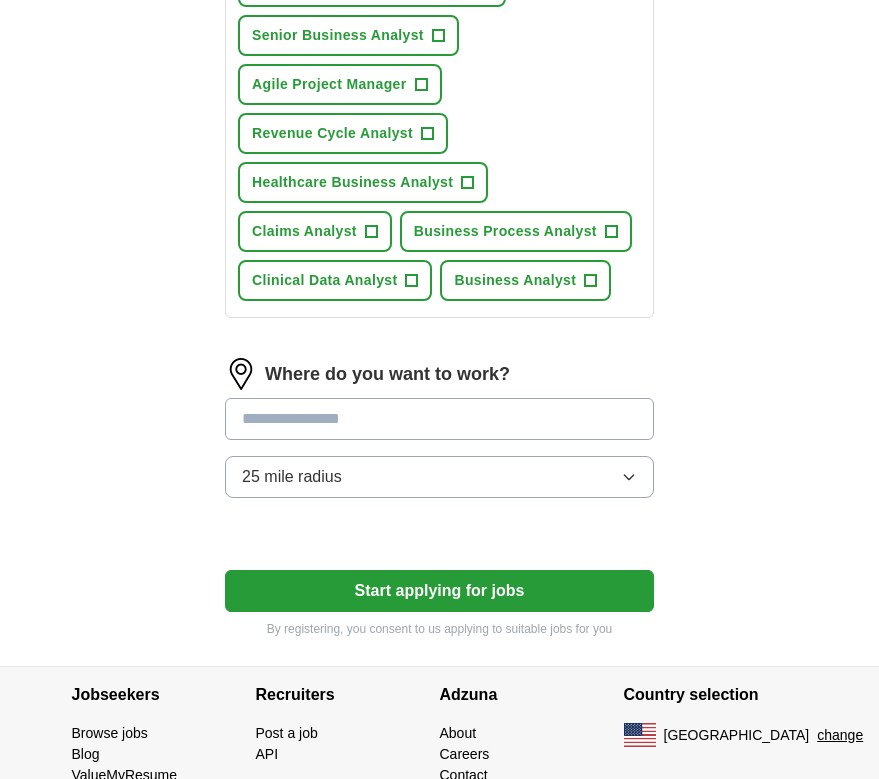 scroll, scrollTop: 921, scrollLeft: 0, axis: vertical 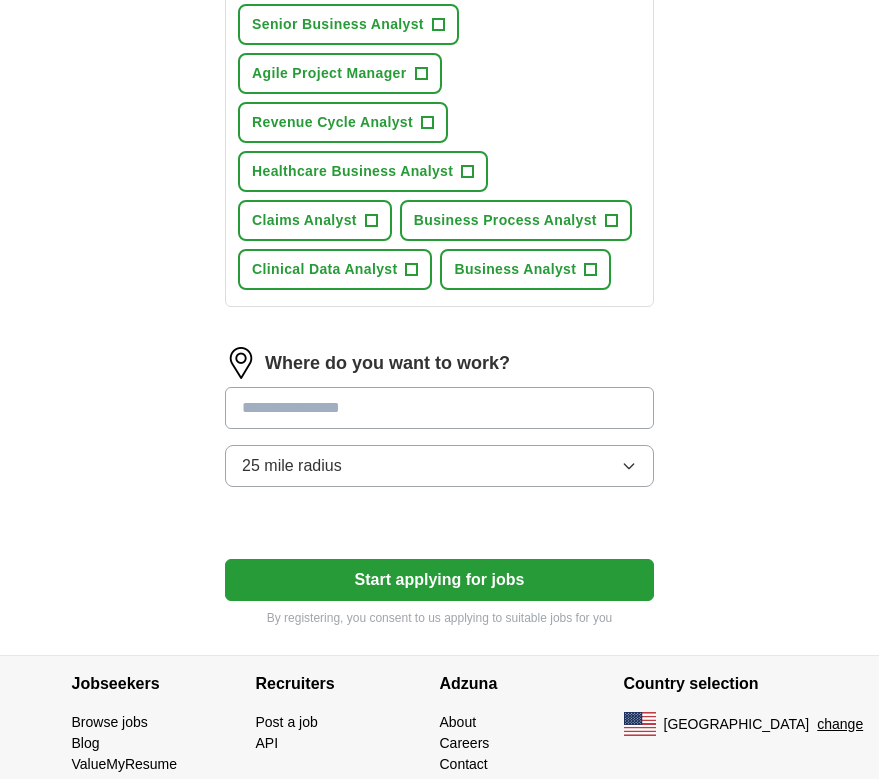 click at bounding box center (439, 408) 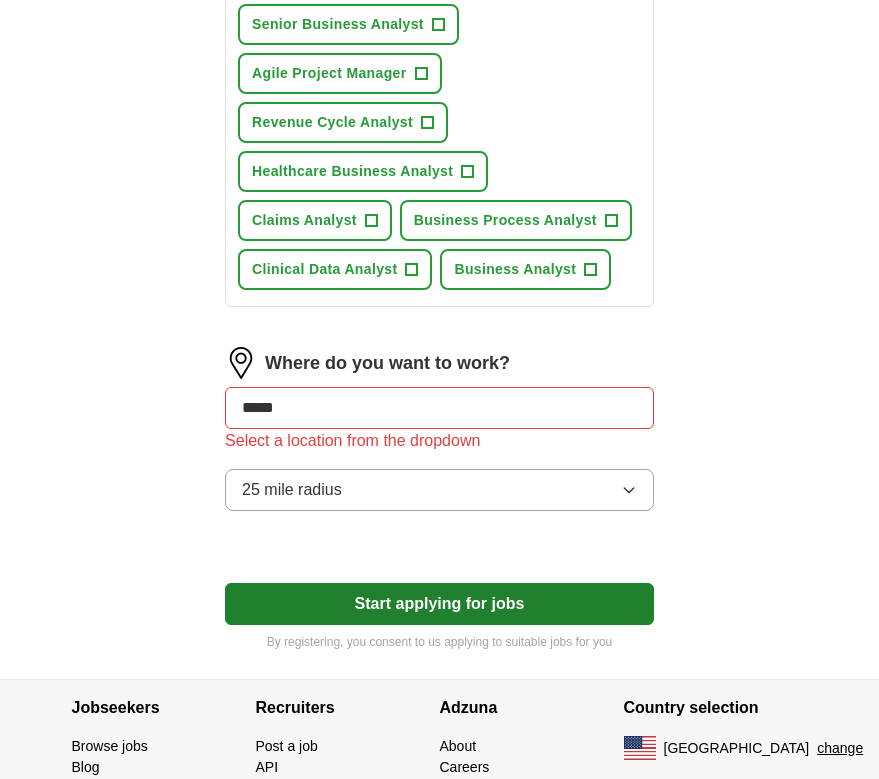 click on "Select a resume [PERSON_NAME]-Resume.docx [DATE] 20:55 Upload a different  resume By uploading your  resume  you agree to our   T&Cs   and   Privacy Notice . First Name ******** Last Name ***** What job are you looking for? Enter or select a minimum of 3 job titles (4-8 recommended) Data Analyst + Healthcare Compliance Analyst + Senior Business Analyst + Agile Project Manager + Revenue Cycle Analyst + Healthcare Business Analyst + Claims Analyst + Business Process Analyst + Clinical Data Analyst + Business Analyst + Where do you want to work? ***** Select a location from the dropdown 25 mile radius Start applying for jobs By registering, you consent to us applying to suitable jobs for you" at bounding box center (439, 13) 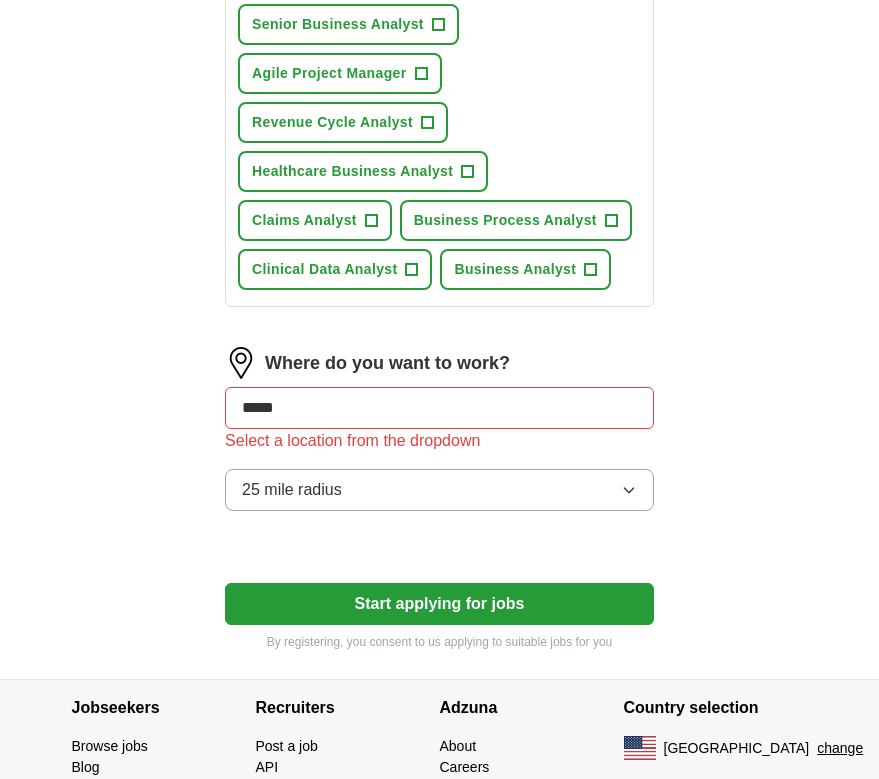 click on "25 mile radius" at bounding box center [439, 490] 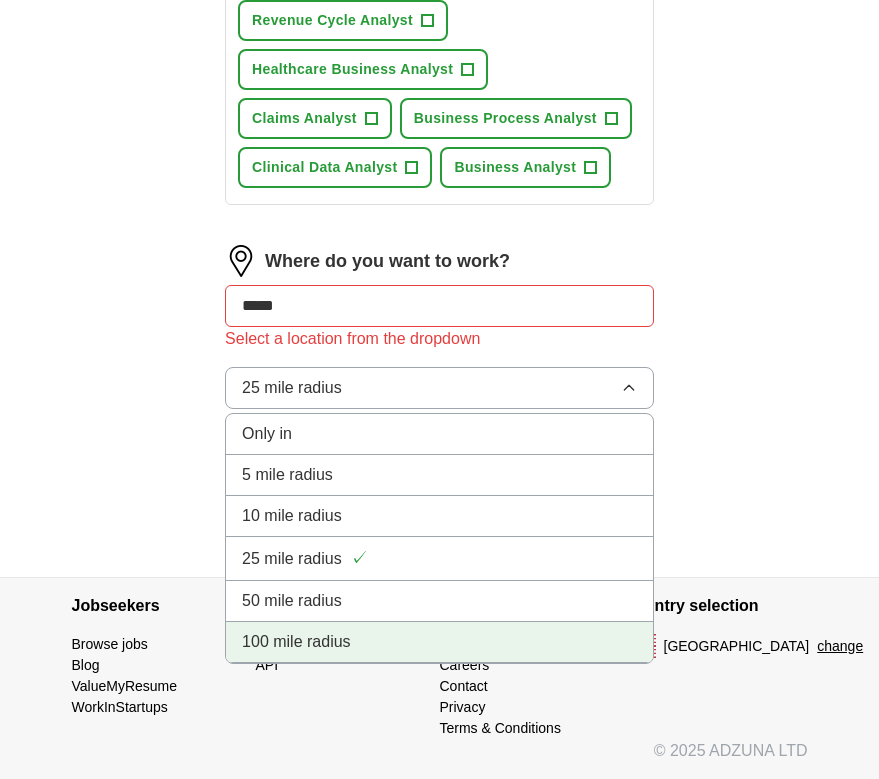 scroll, scrollTop: 1023, scrollLeft: 0, axis: vertical 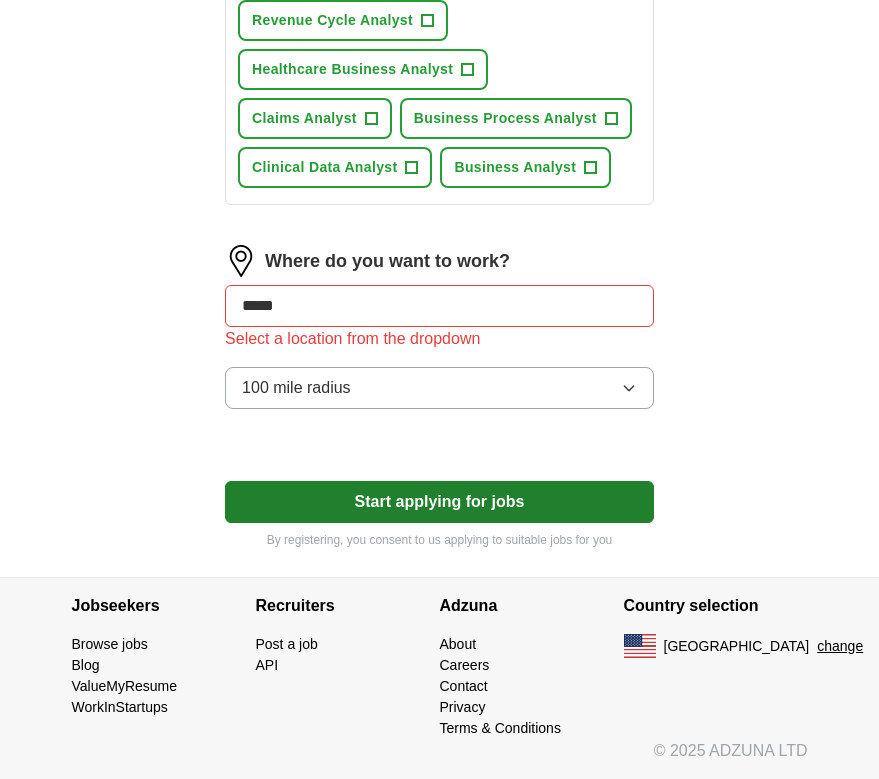 click on "Start applying for jobs" at bounding box center [439, 502] 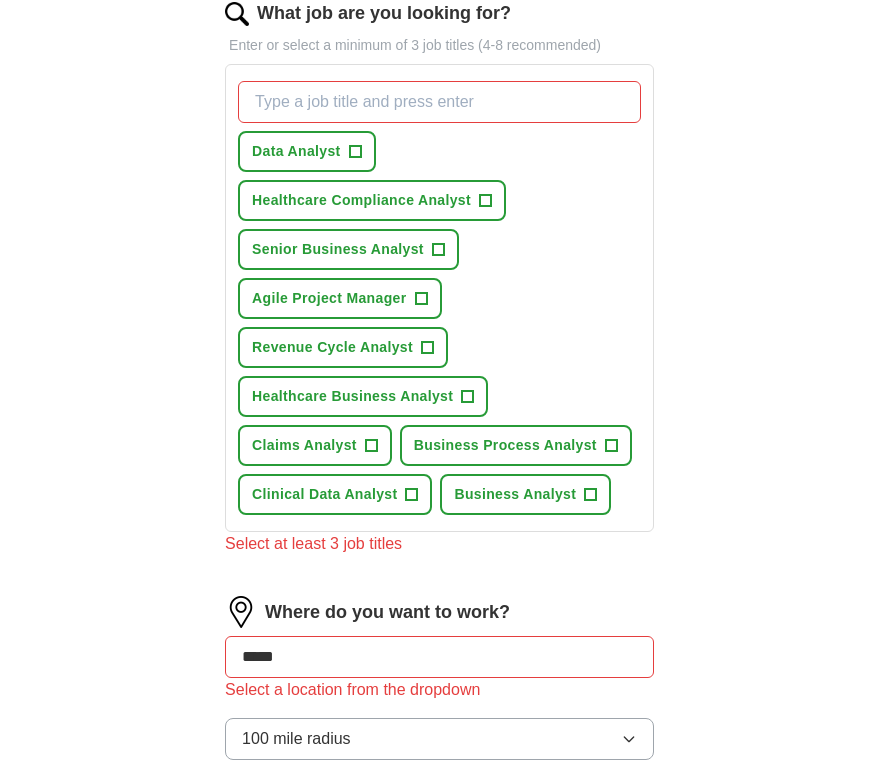 scroll, scrollTop: 695, scrollLeft: 0, axis: vertical 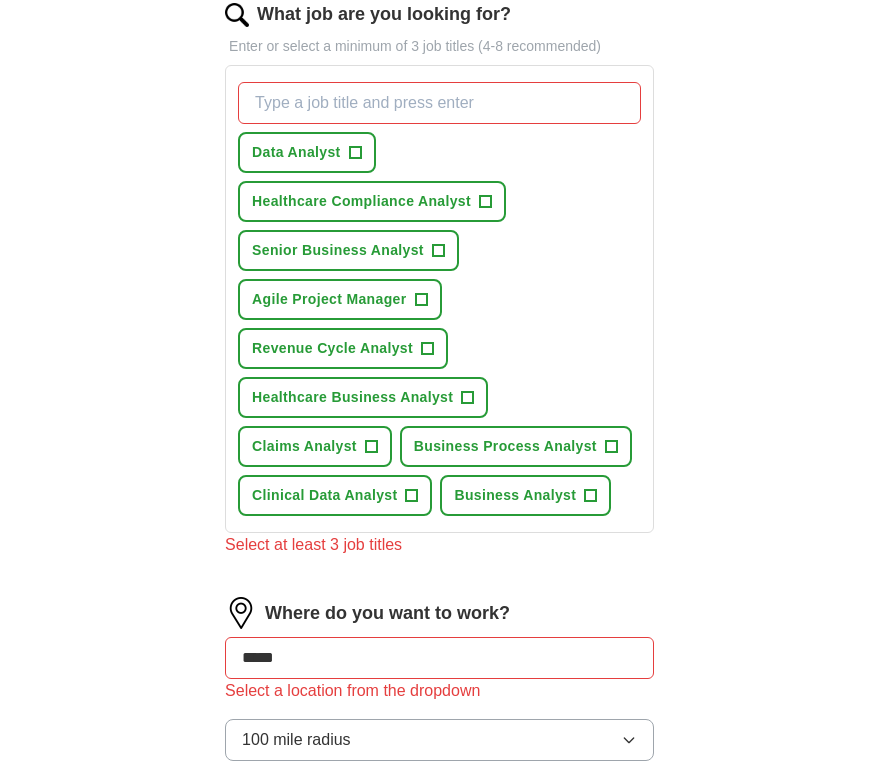 click on "+" at bounding box center [468, 398] 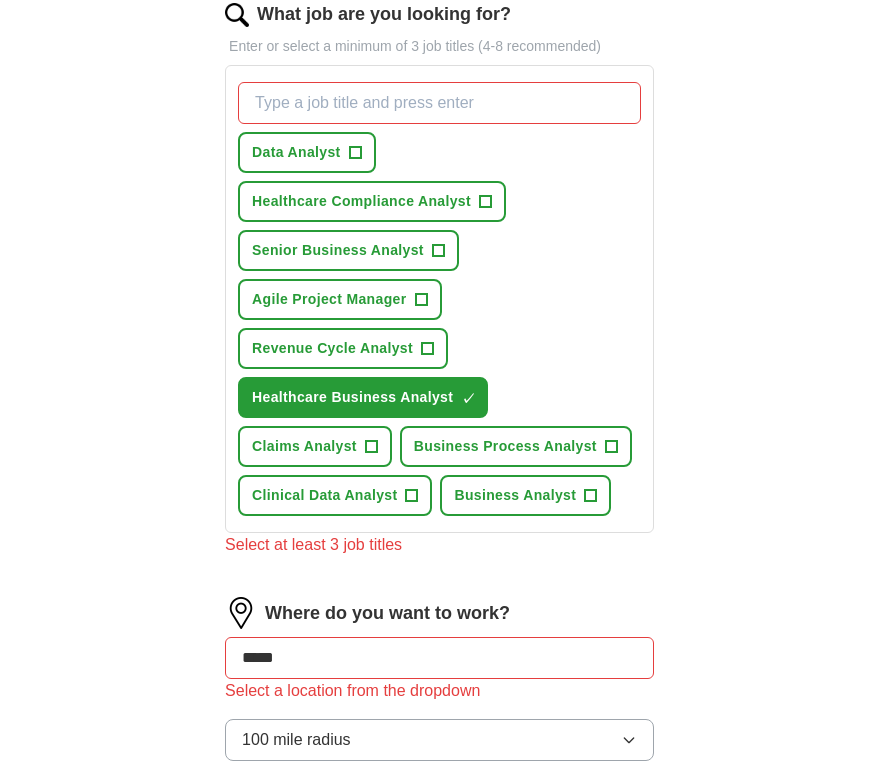 click on "+" at bounding box center [371, 447] 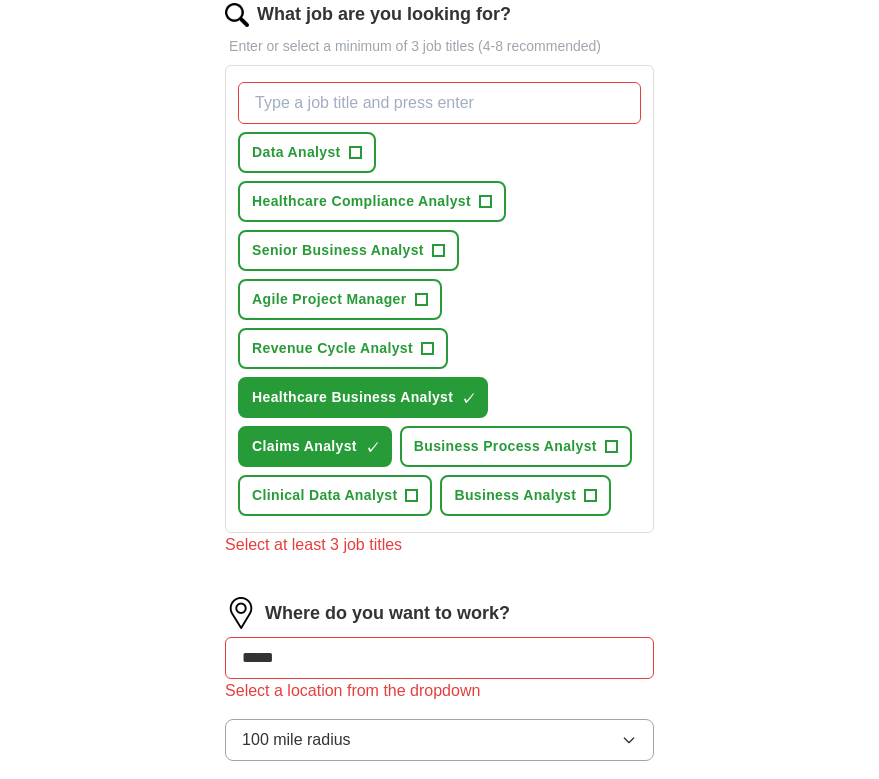 click on "+" at bounding box center [486, 202] 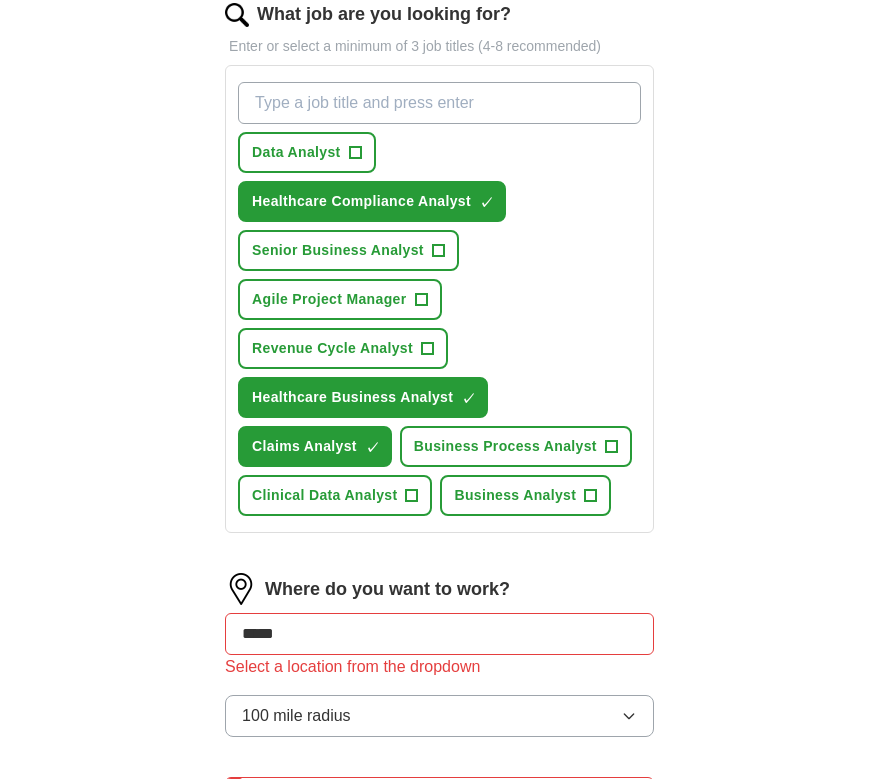 click on "Revenue Cycle Analyst +" at bounding box center (343, 348) 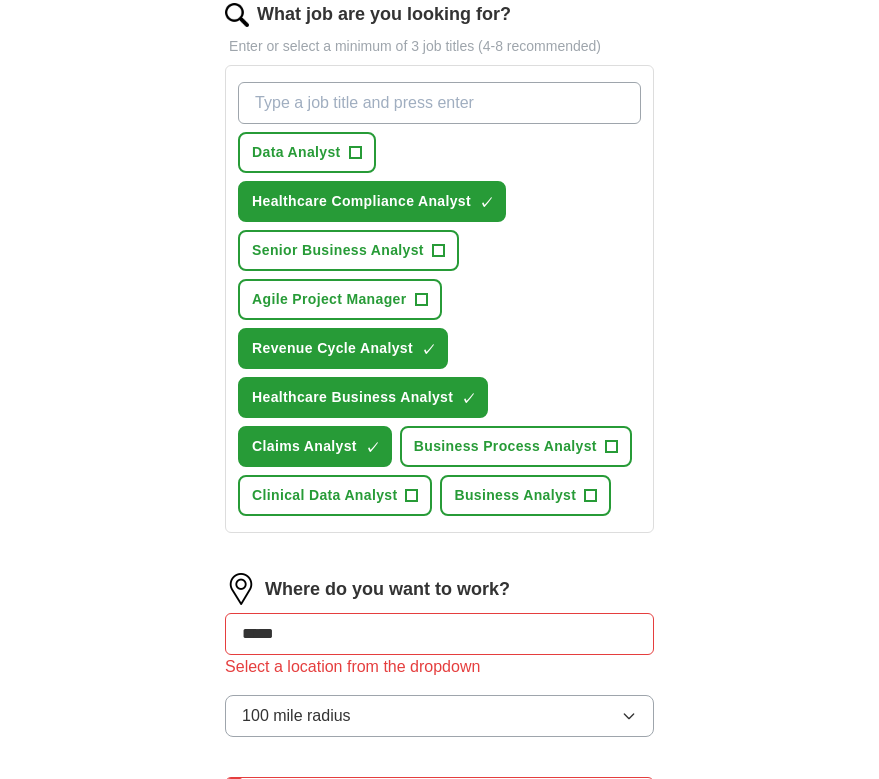 click on "+" at bounding box center (412, 496) 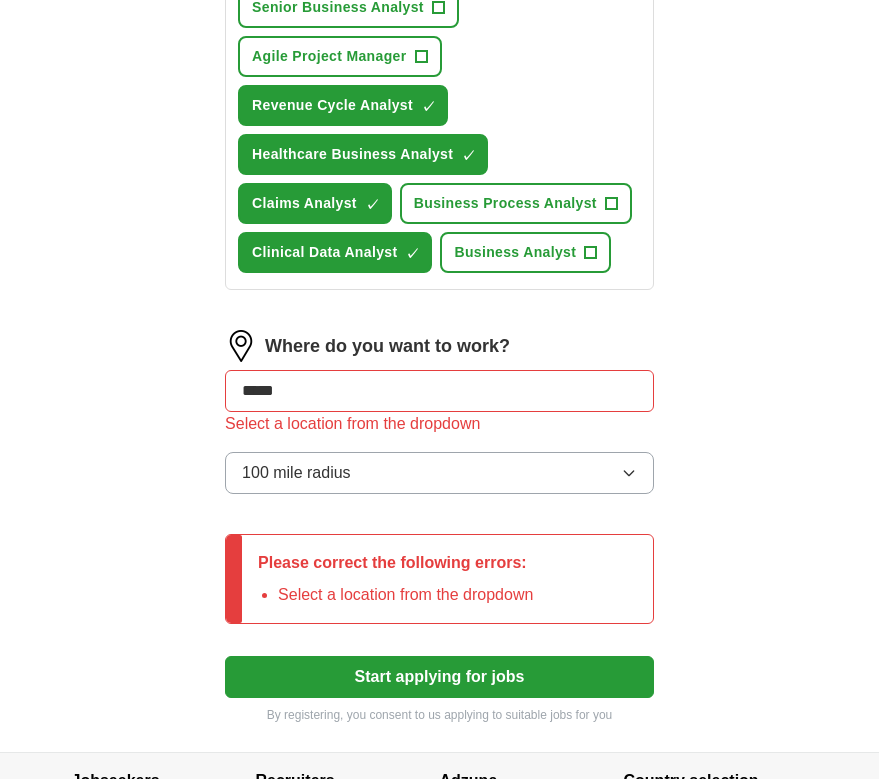 scroll, scrollTop: 939, scrollLeft: 0, axis: vertical 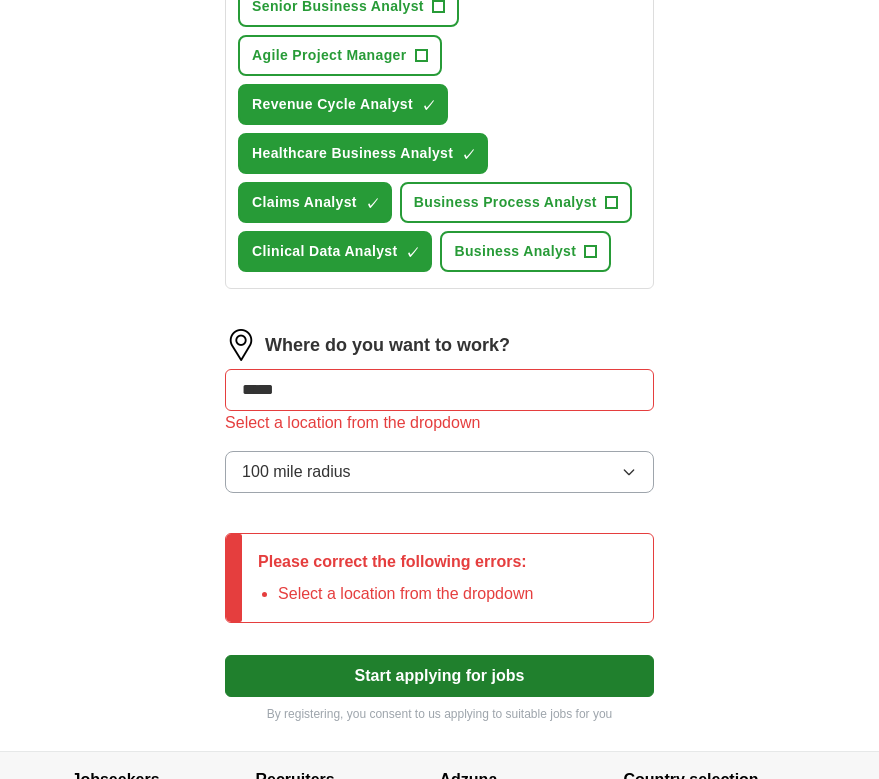 click on "Start applying for jobs" at bounding box center [439, 676] 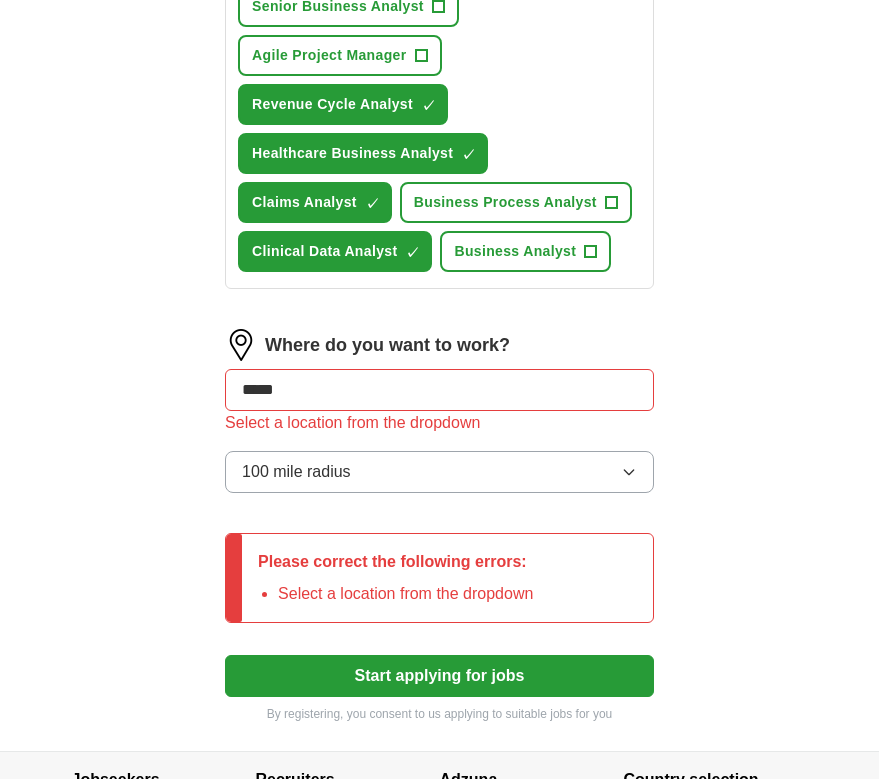 click on "*****" at bounding box center (439, 390) 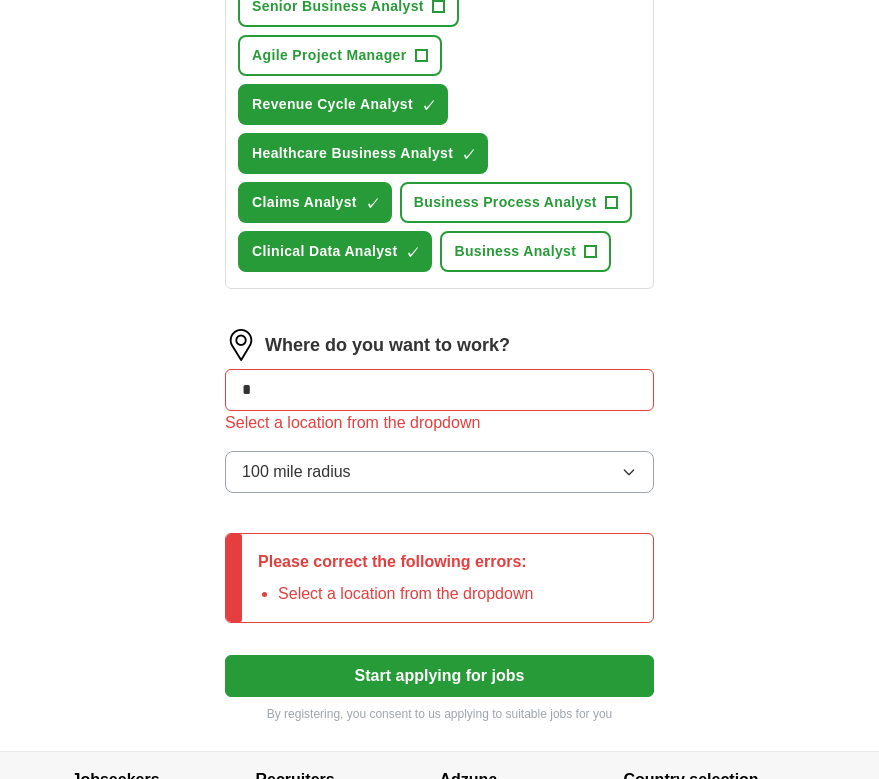 type on "*" 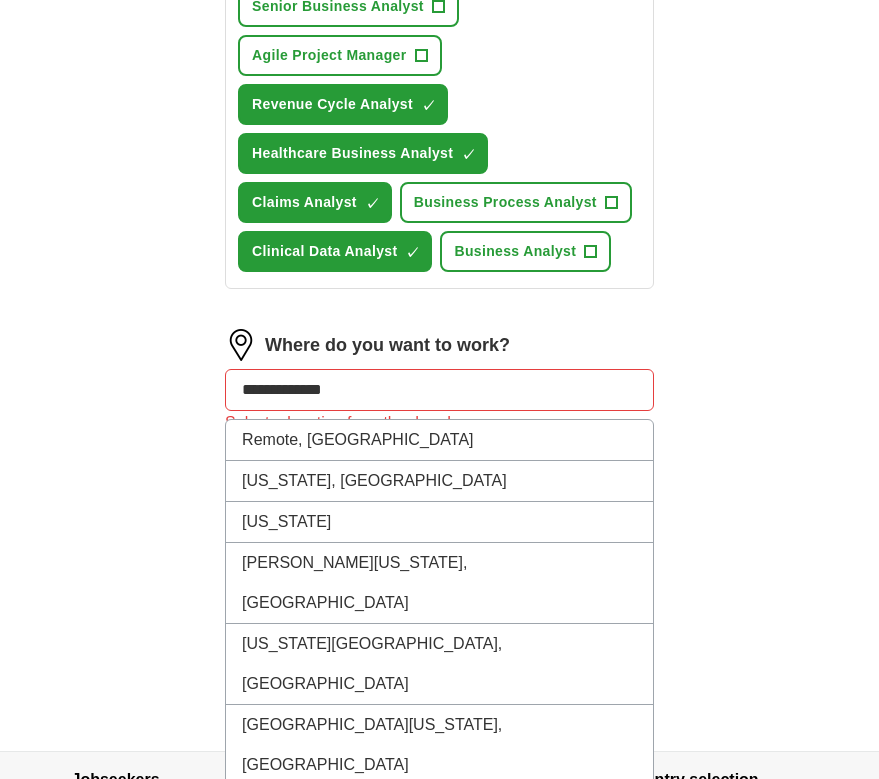 click on "**********" at bounding box center (440, -8) 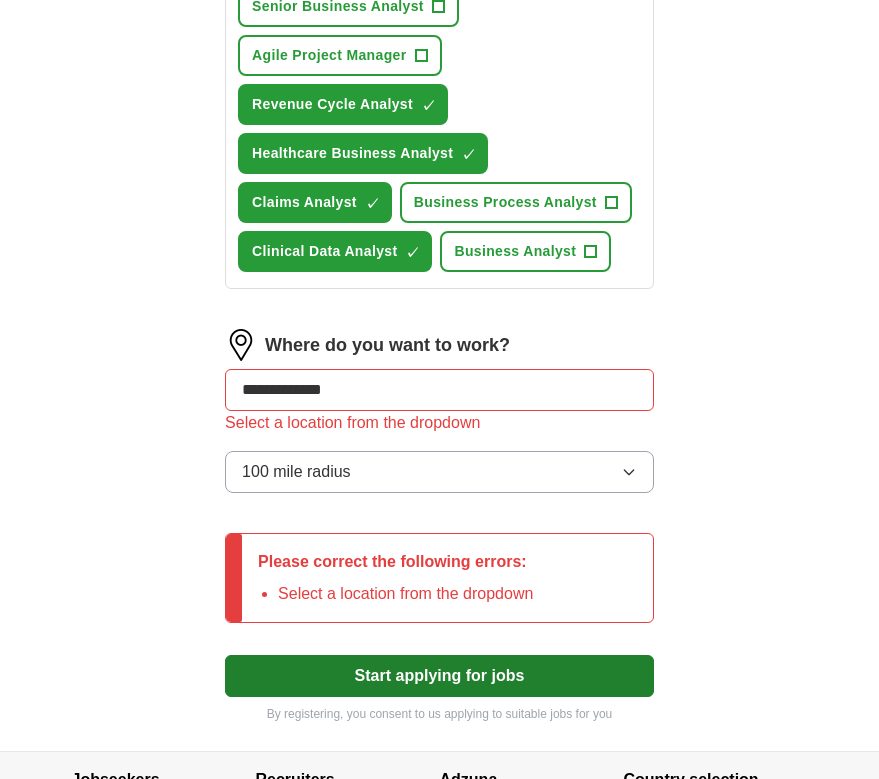 click on "Start applying for jobs" at bounding box center (439, 676) 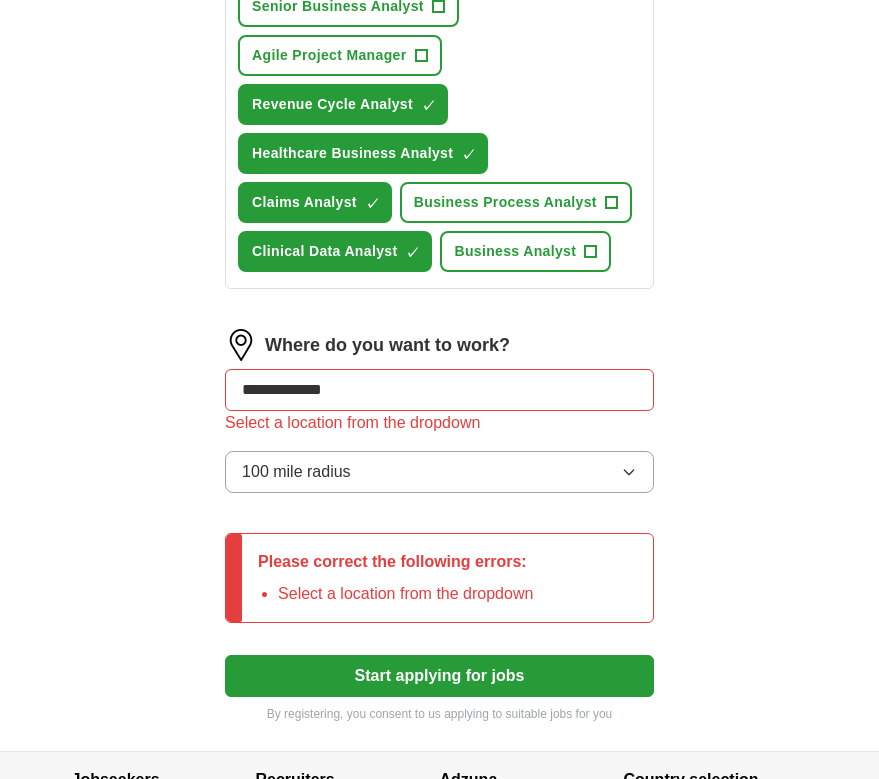 click on "**********" at bounding box center (439, 390) 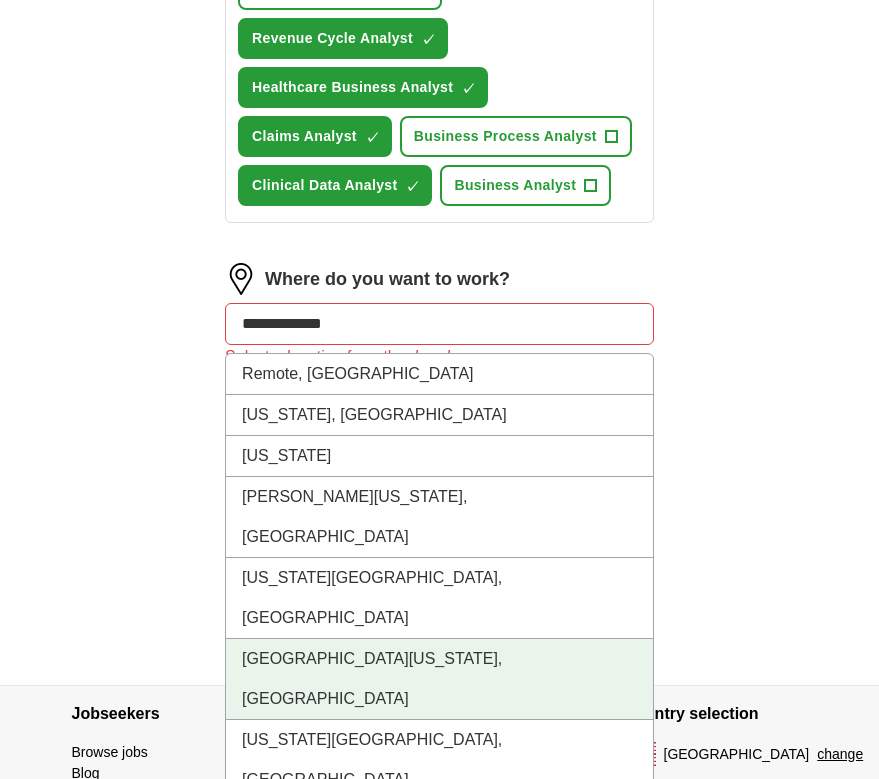 scroll, scrollTop: 1003, scrollLeft: 0, axis: vertical 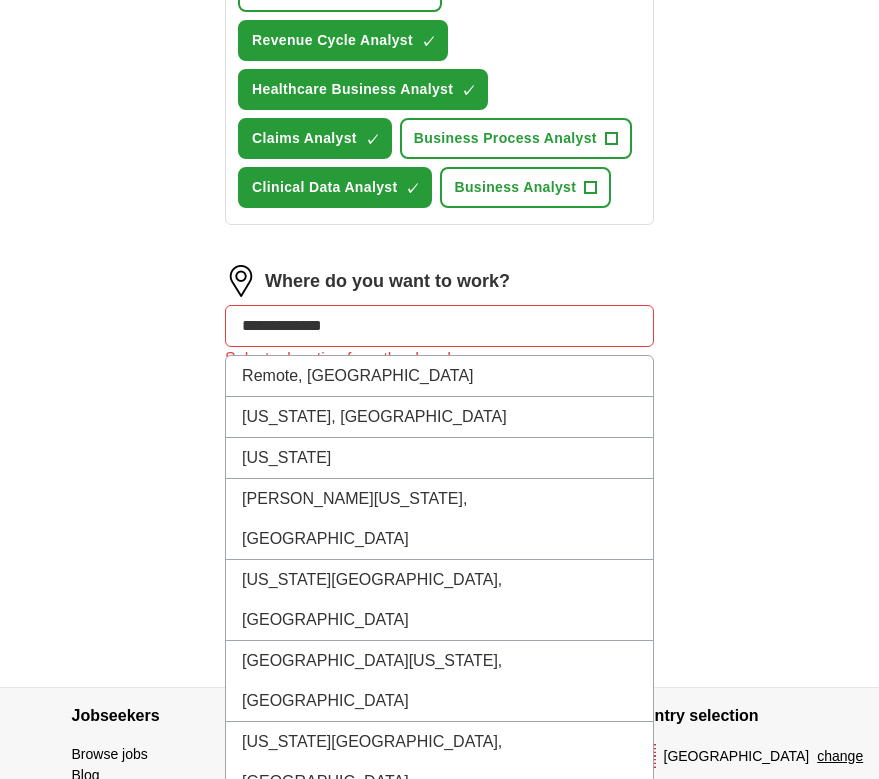 drag, startPoint x: 289, startPoint y: 326, endPoint x: 300, endPoint y: 350, distance: 26.400757 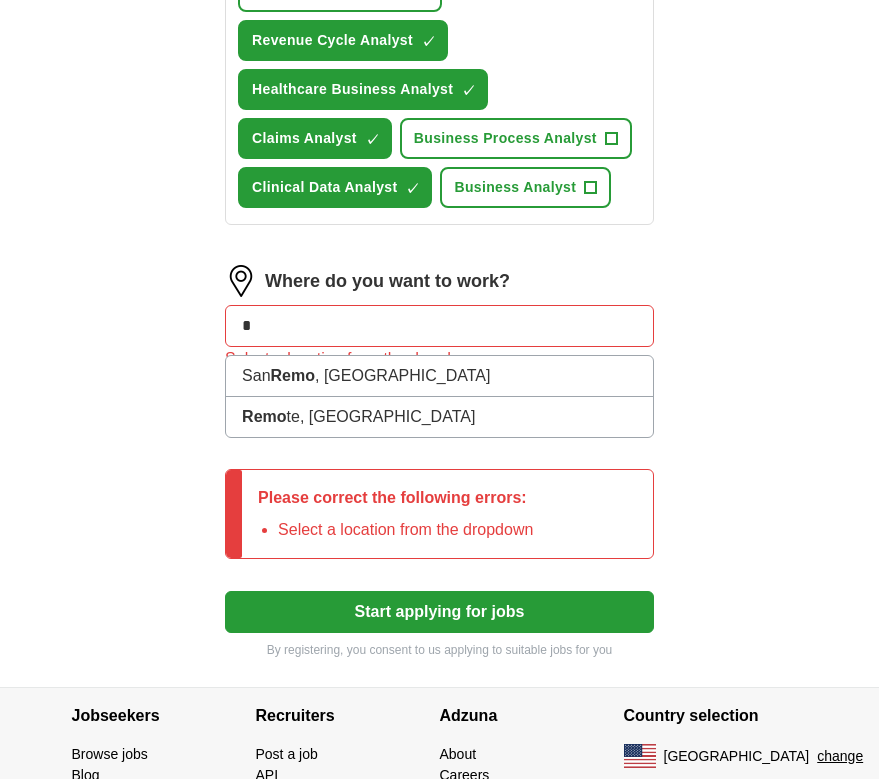 type on "*" 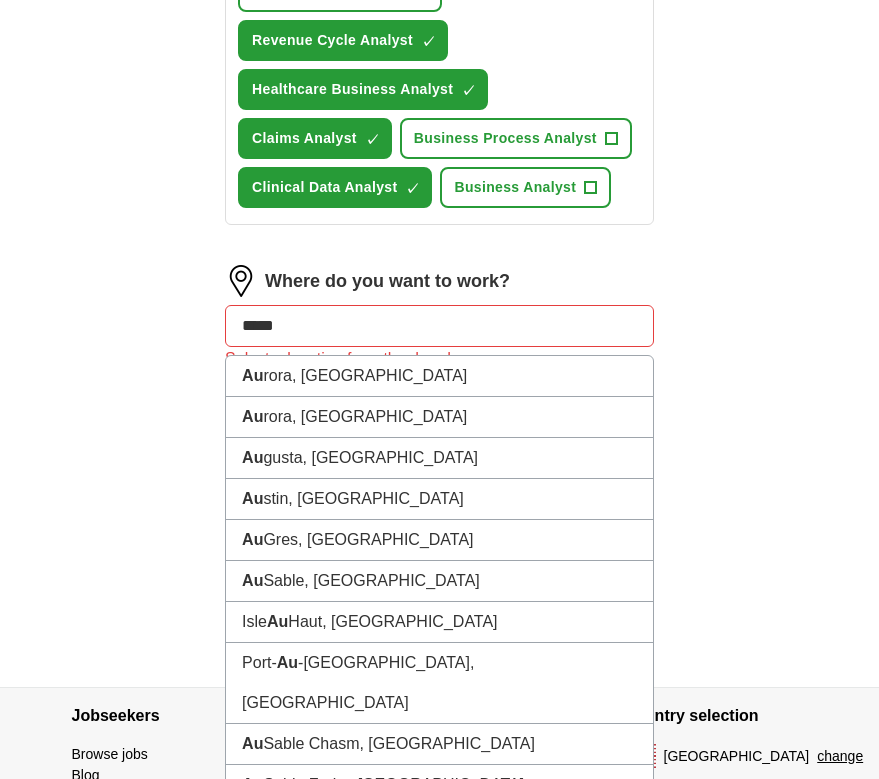type on "******" 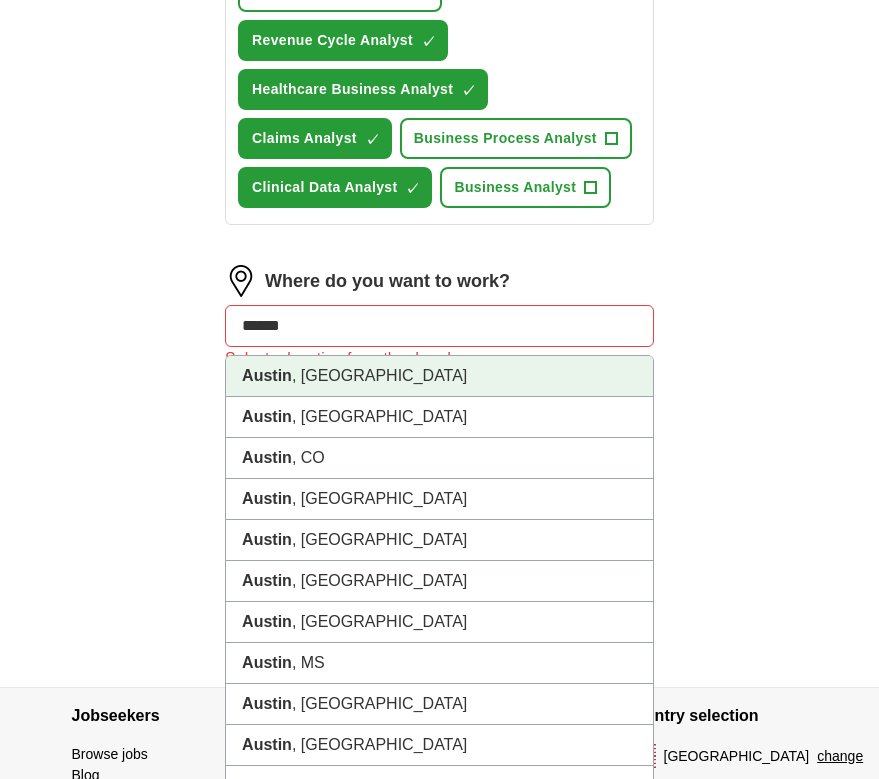 click on "[GEOGRAPHIC_DATA] , [GEOGRAPHIC_DATA]" at bounding box center [439, 376] 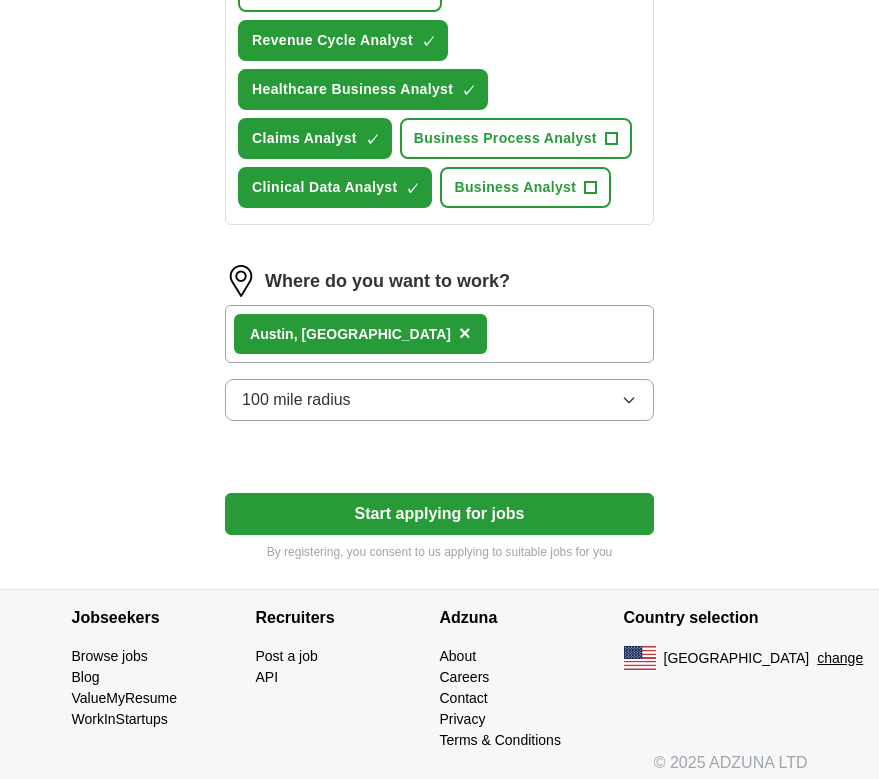 click on "100 mile radius" at bounding box center [439, 400] 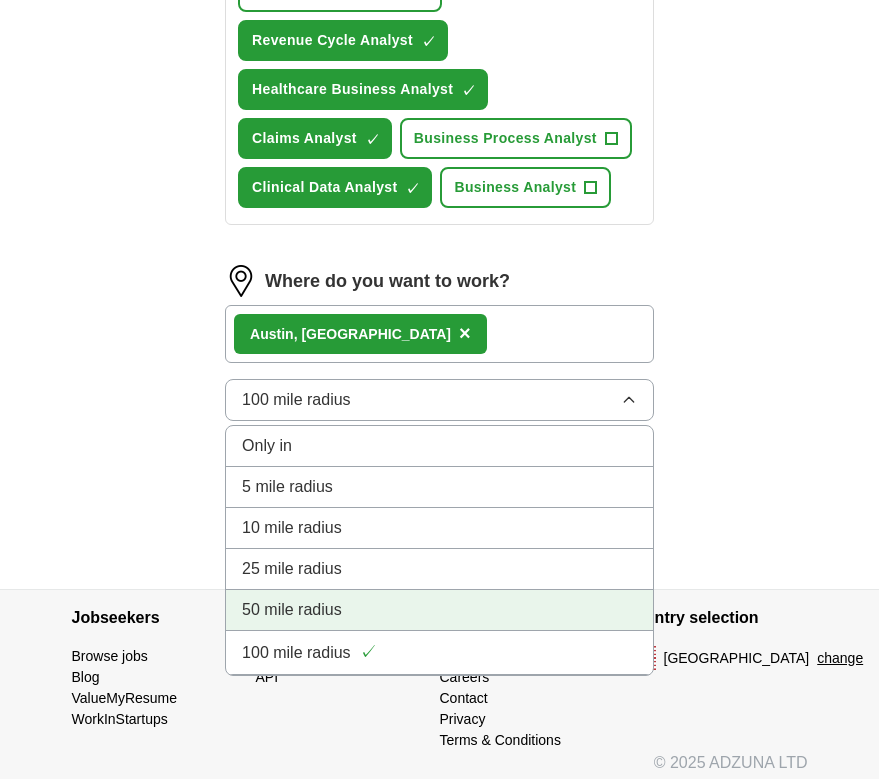 click on "50 mile radius" at bounding box center (439, 610) 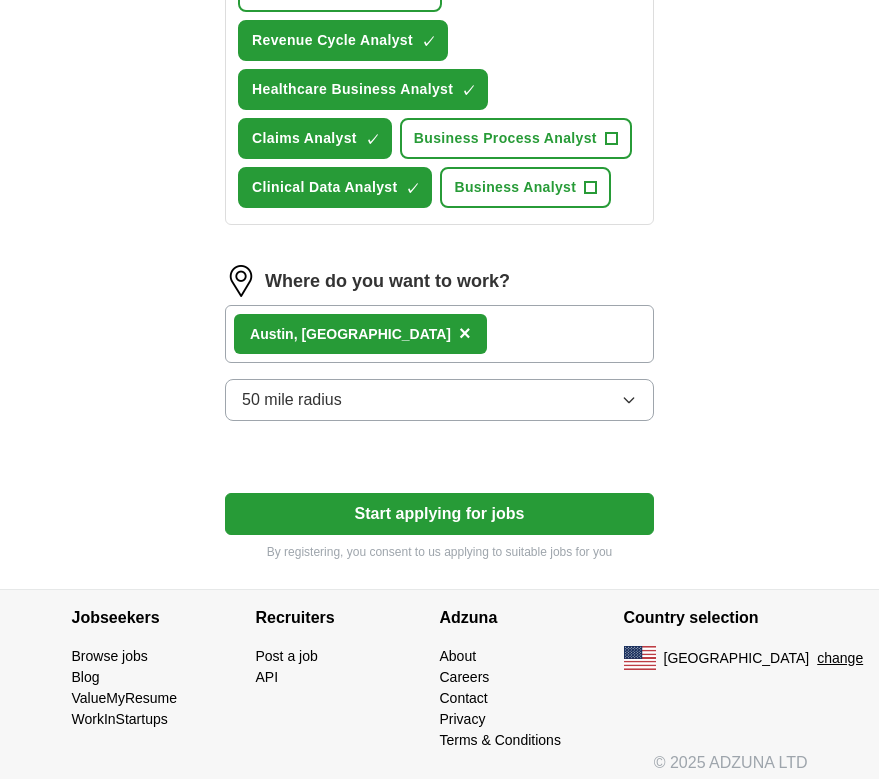 click on "Select a resume [PERSON_NAME]-Resume.docx [DATE] 20:55 Upload a different  resume By uploading your  resume  you agree to our   T&Cs   and   Privacy Notice . First Name ******** Last Name ***** What job are you looking for? Enter or select a minimum of 3 job titles (4-8 recommended) Data Analyst + Healthcare Compliance Analyst ✓ × Senior Business Analyst + Agile Project Manager + Revenue Cycle Analyst ✓ × Healthcare Business Analyst ✓ × Claims Analyst ✓ × Business Process Analyst + Clinical Data Analyst ✓ × Business Analyst + Where do you want to work? [GEOGRAPHIC_DATA] , [GEOGRAPHIC_DATA] × 50 mile radius Start applying for jobs By registering, you consent to us applying to suitable jobs for you" at bounding box center (439, -73) 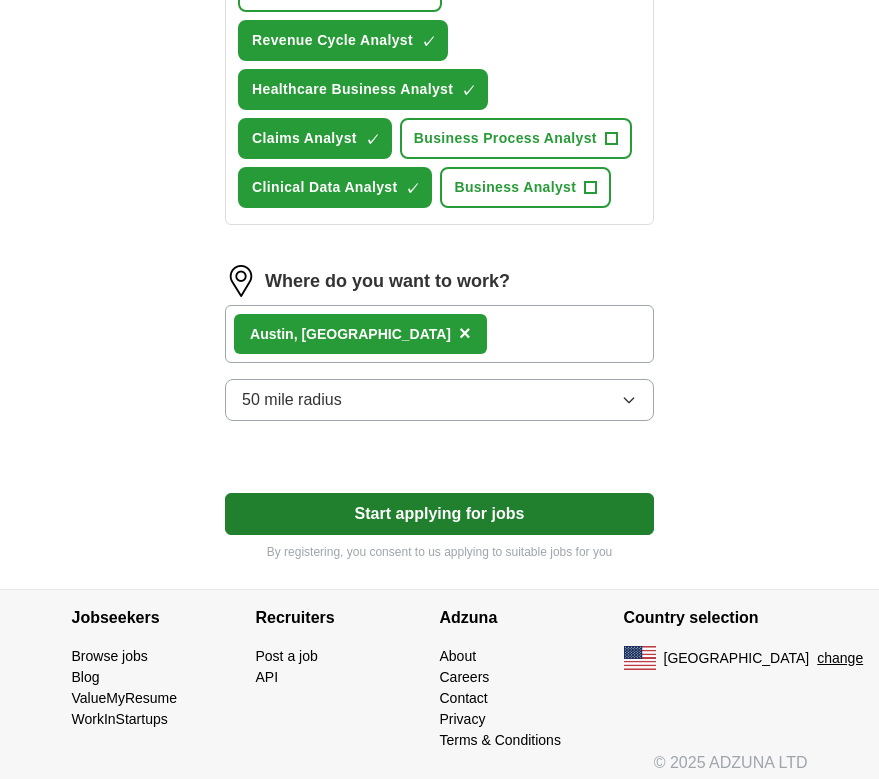 click on "Start applying for jobs" at bounding box center (439, 514) 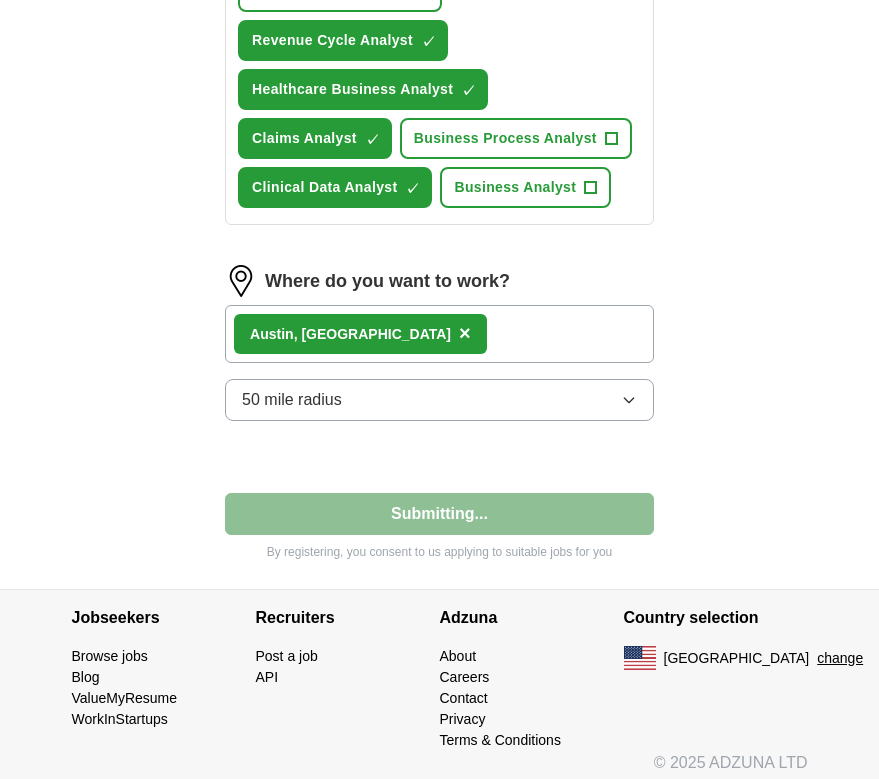 select on "**" 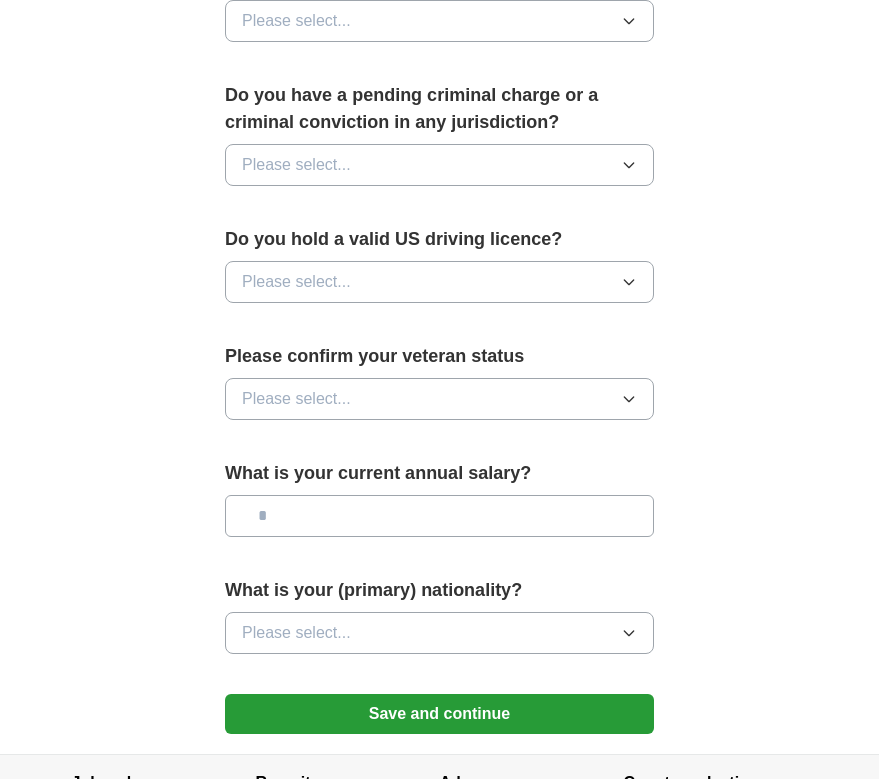 scroll, scrollTop: 1149, scrollLeft: 0, axis: vertical 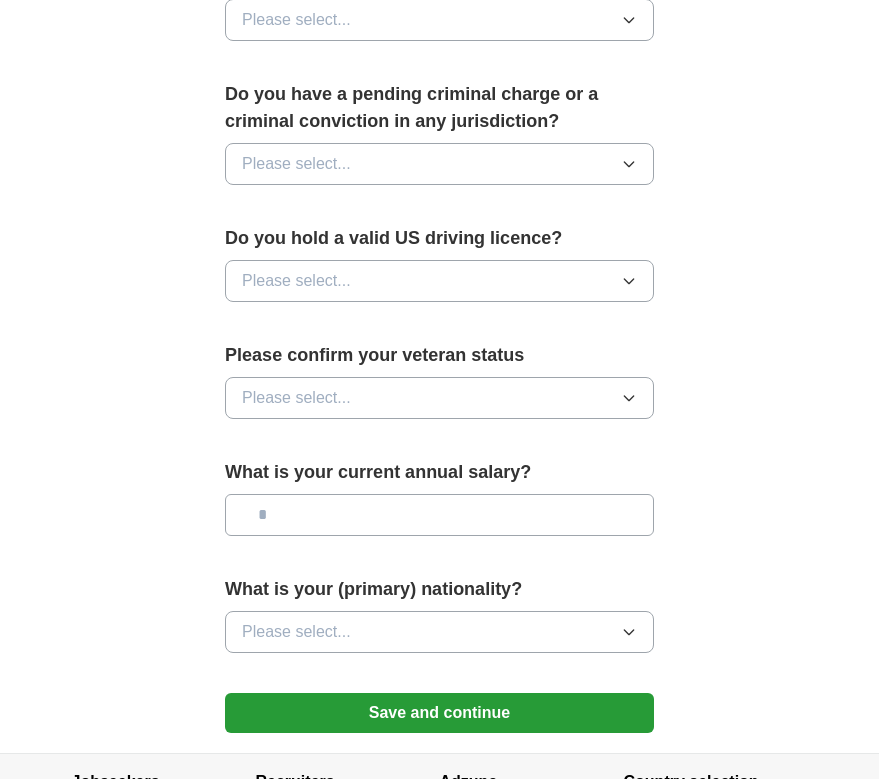 click on "Please select..." at bounding box center [439, 632] 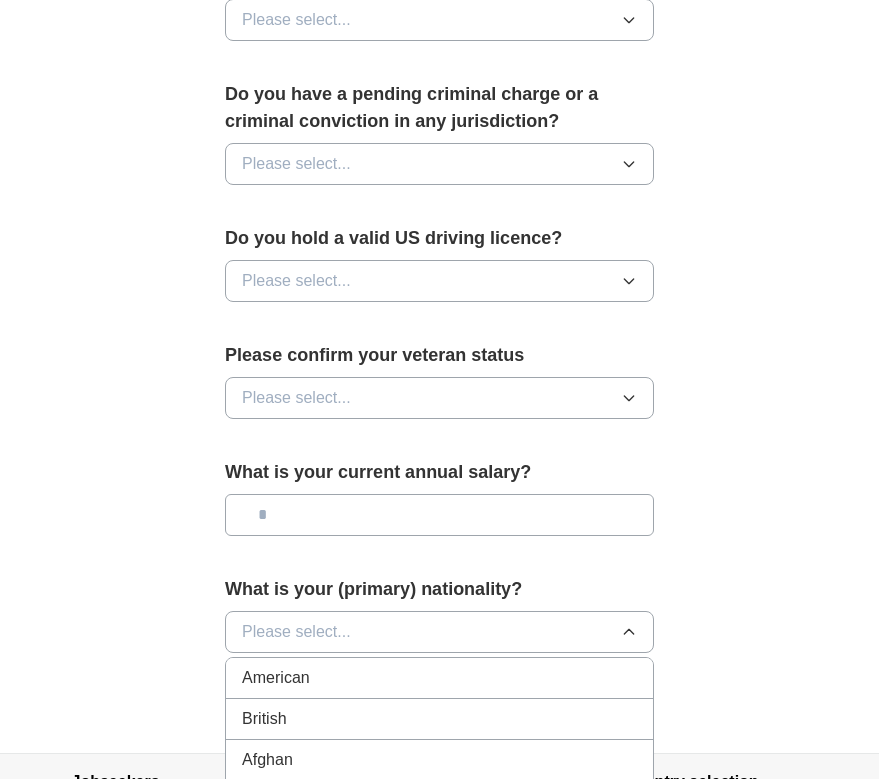 click on "What is your current annual salary?" at bounding box center (439, 505) 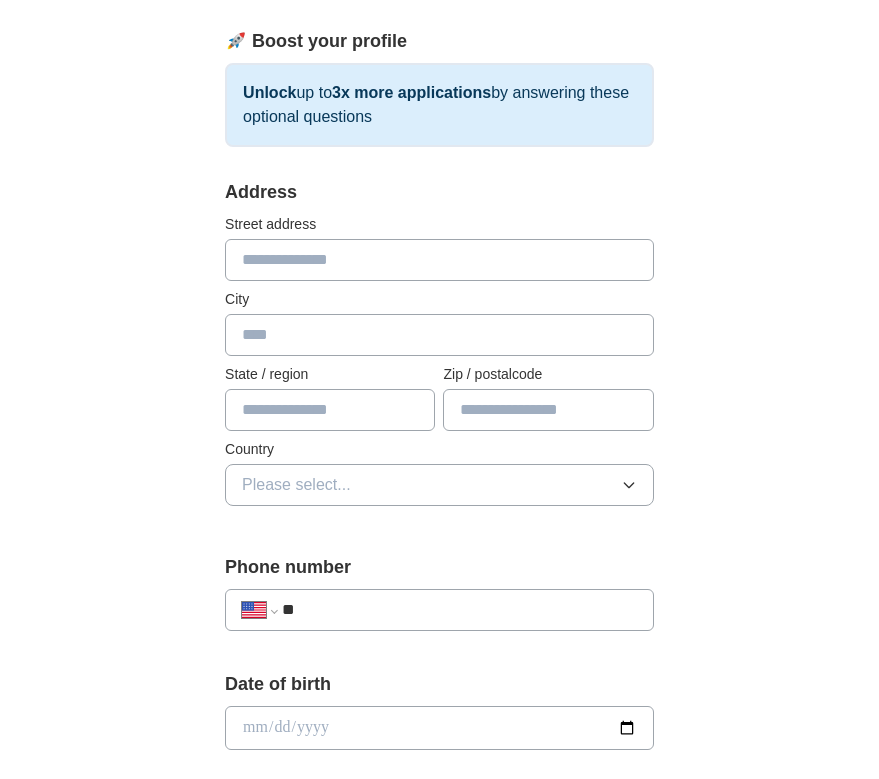 scroll, scrollTop: 319, scrollLeft: 0, axis: vertical 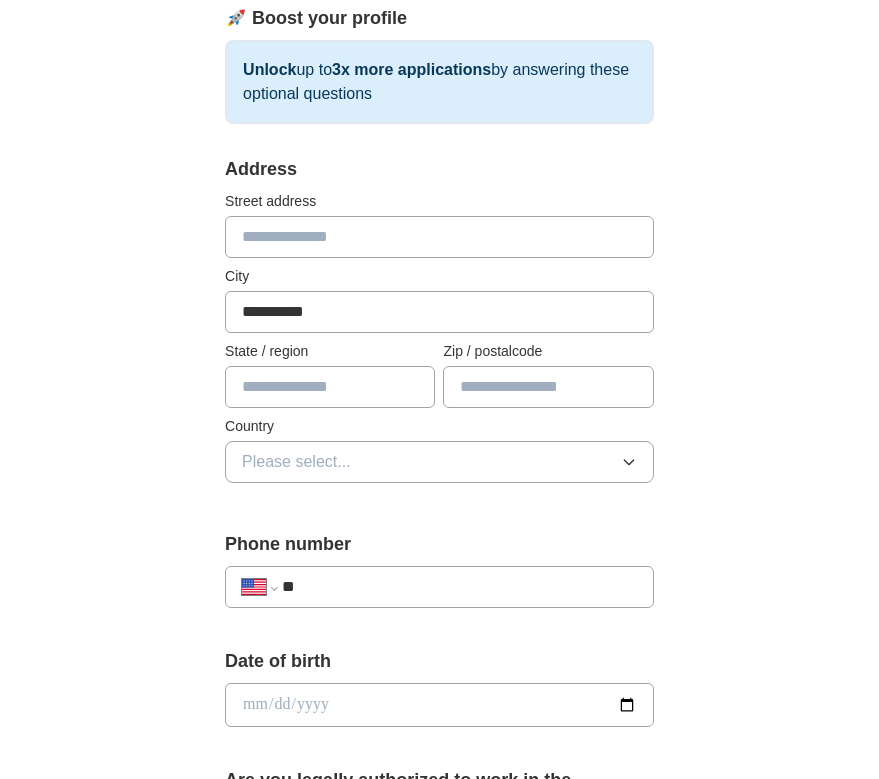type on "**********" 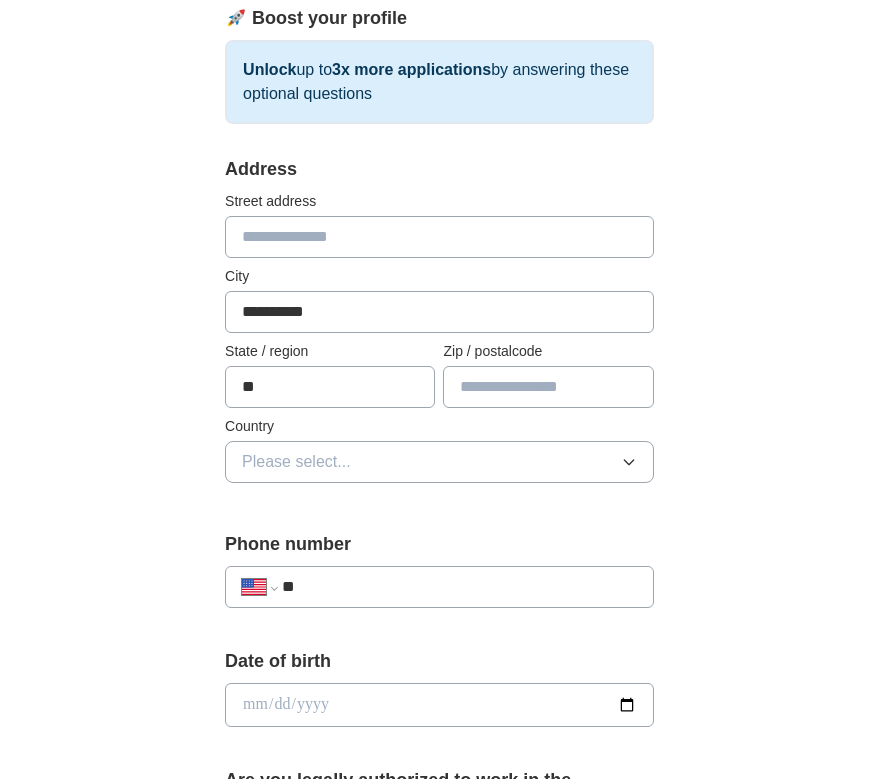 type on "**" 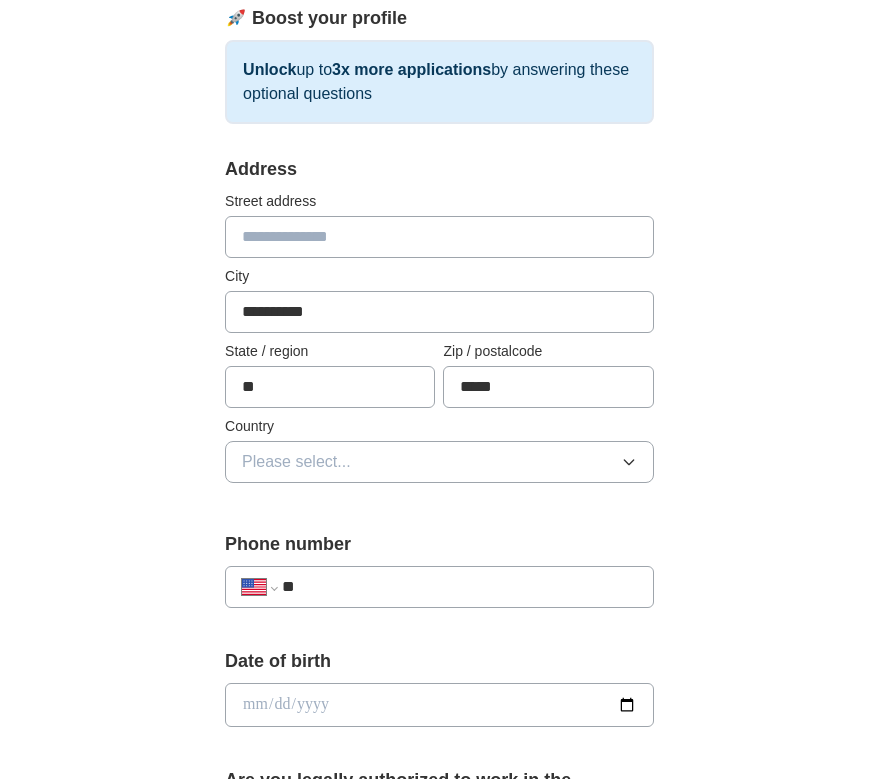 type on "*****" 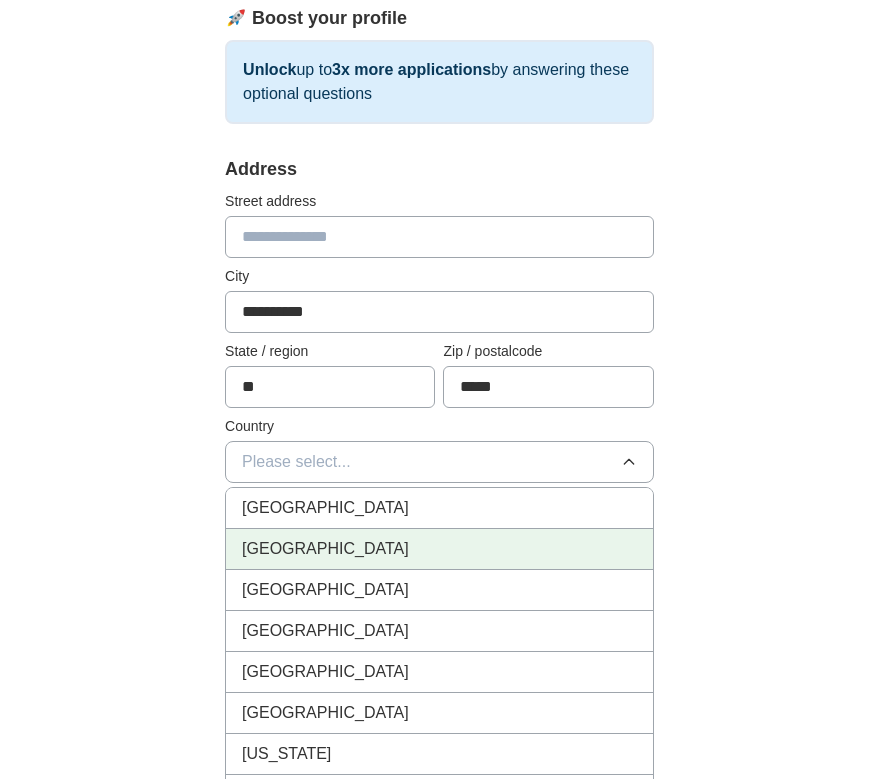 click on "[GEOGRAPHIC_DATA]" at bounding box center [325, 549] 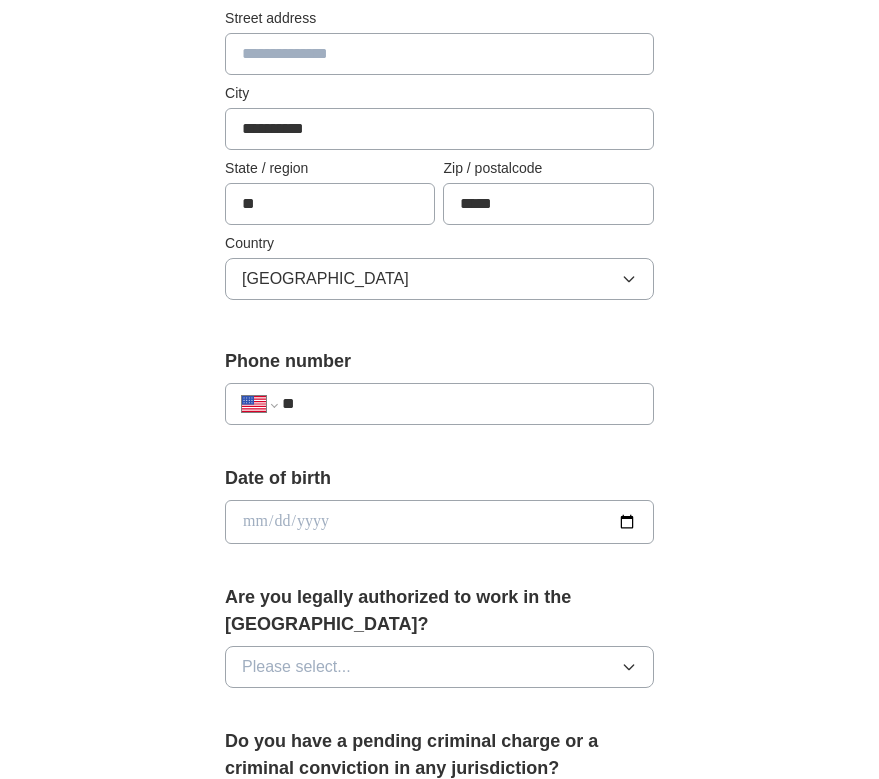 scroll, scrollTop: 519, scrollLeft: 0, axis: vertical 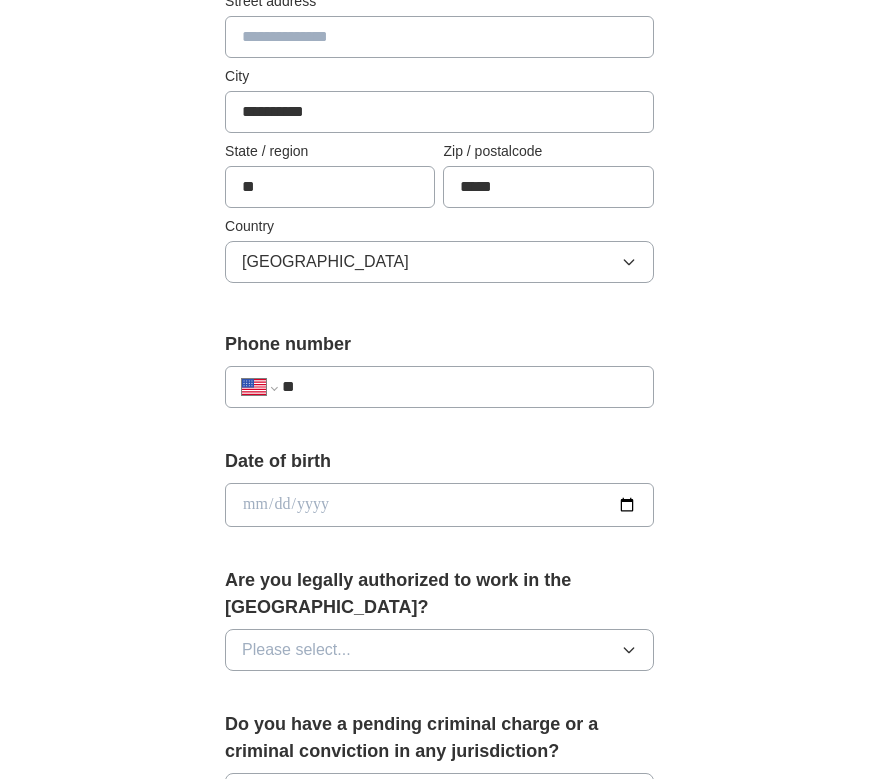 click on "**********" at bounding box center (439, 659) 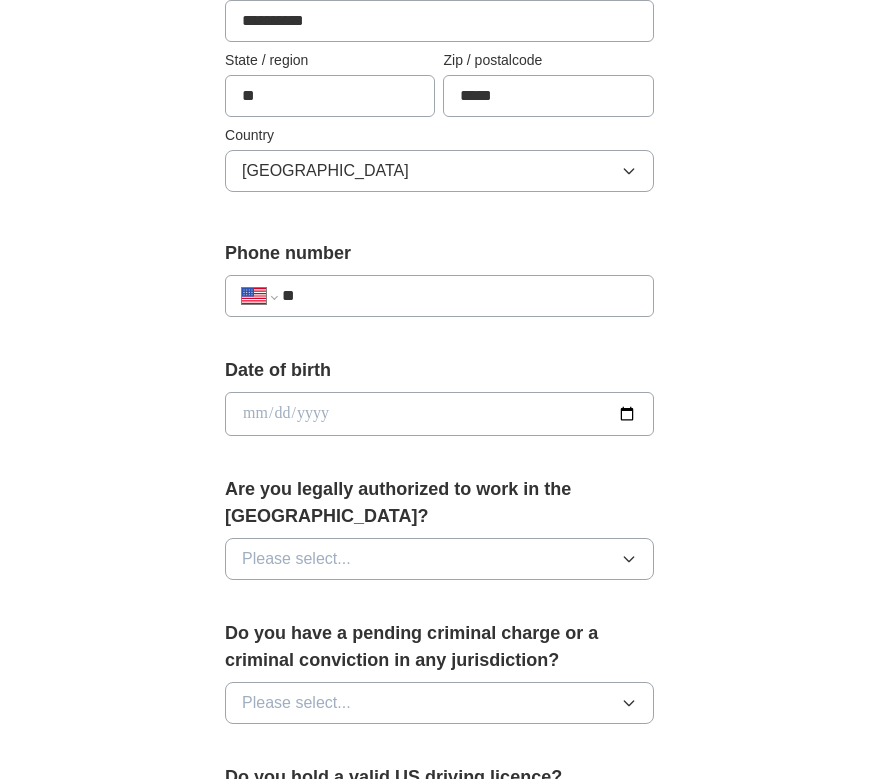 scroll, scrollTop: 612, scrollLeft: 0, axis: vertical 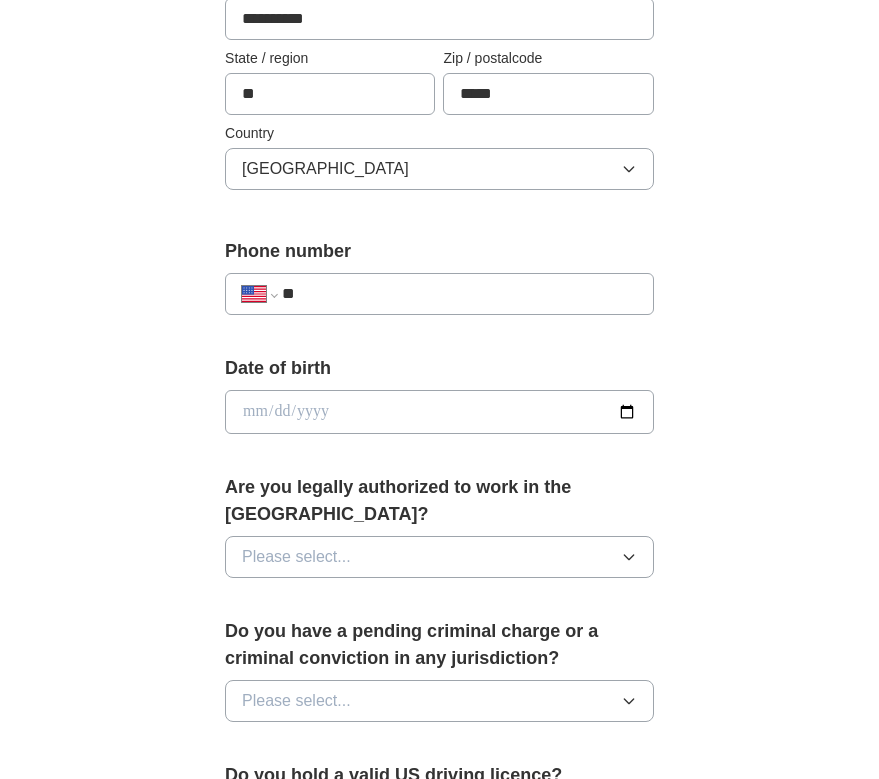 click on "Please select..." at bounding box center (439, 557) 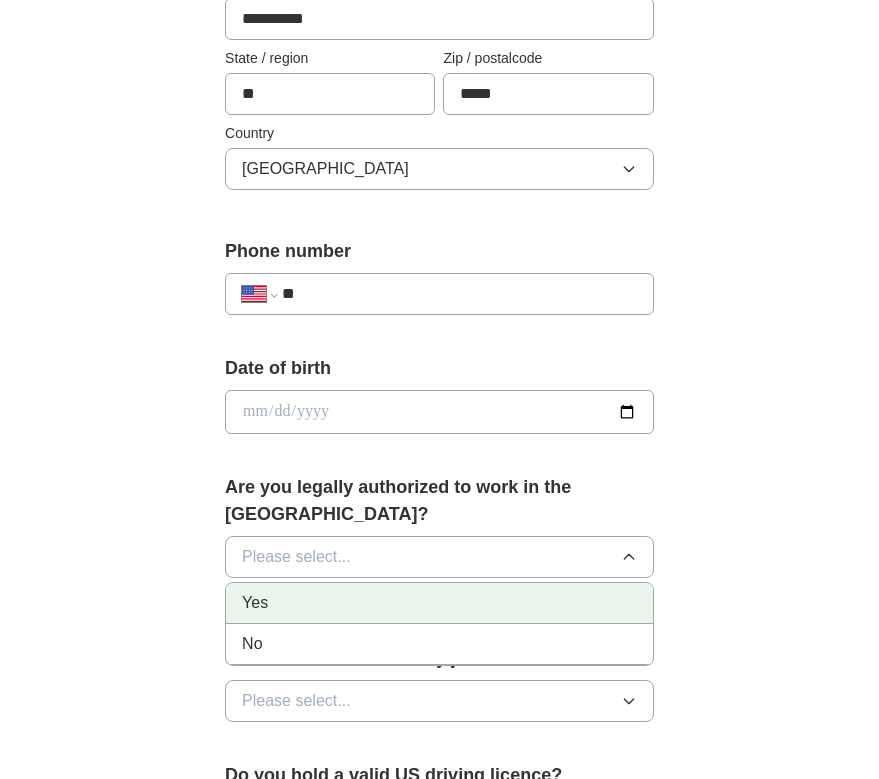 click on "Yes" at bounding box center (439, 603) 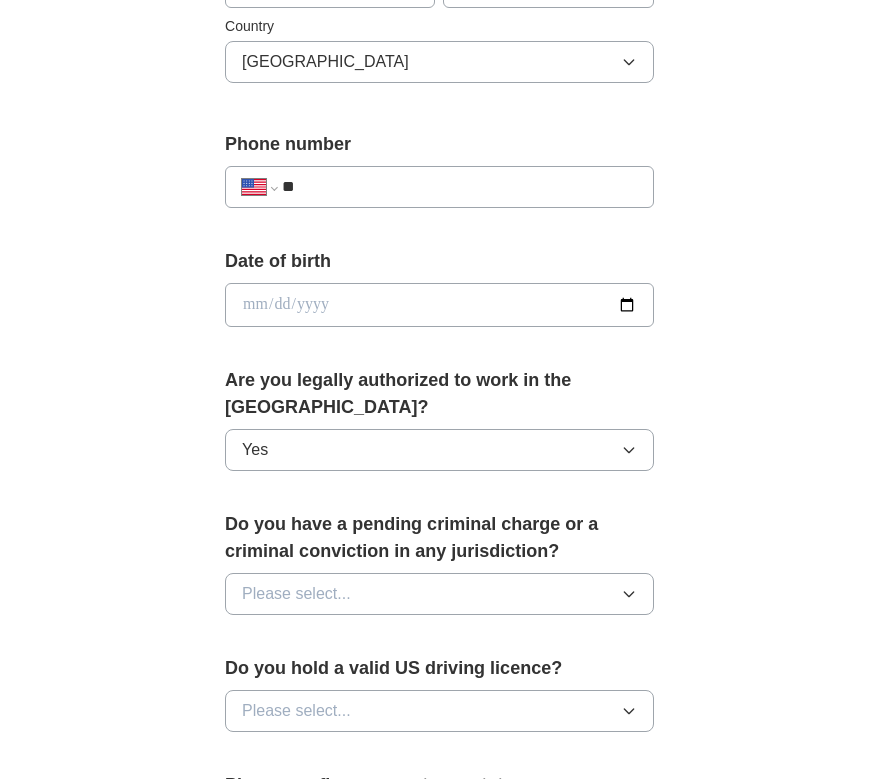 scroll, scrollTop: 721, scrollLeft: 0, axis: vertical 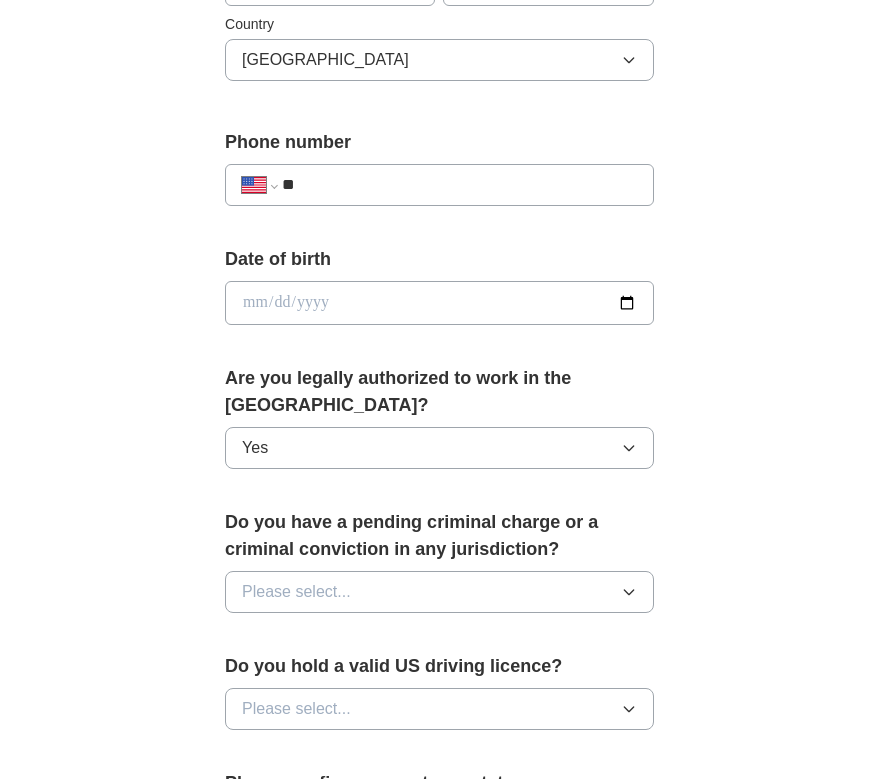 click on "Please select..." at bounding box center [439, 592] 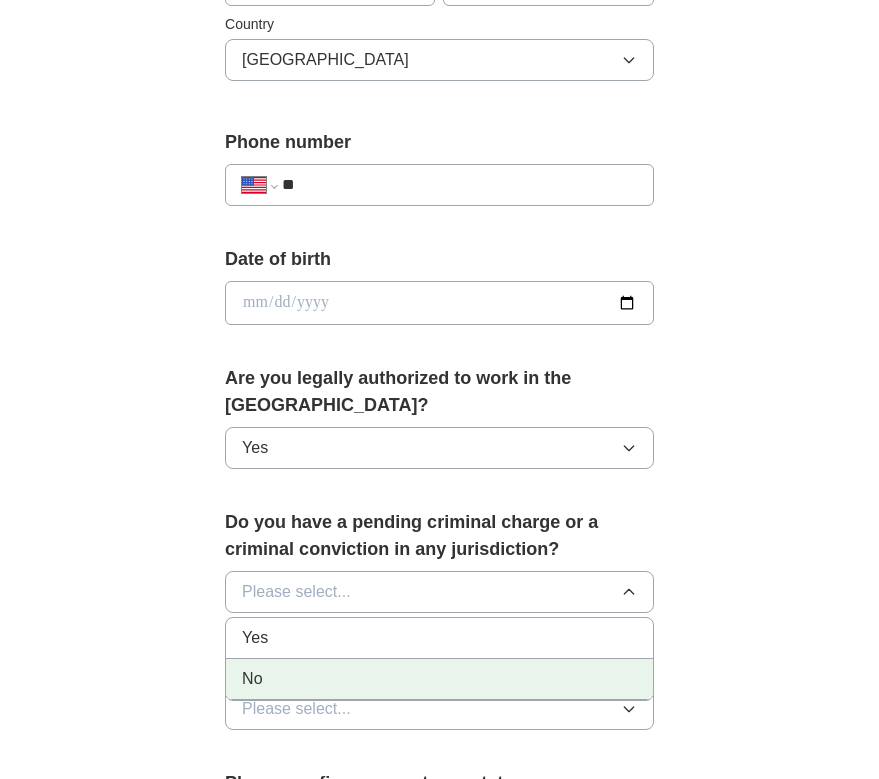 click on "No" at bounding box center [439, 679] 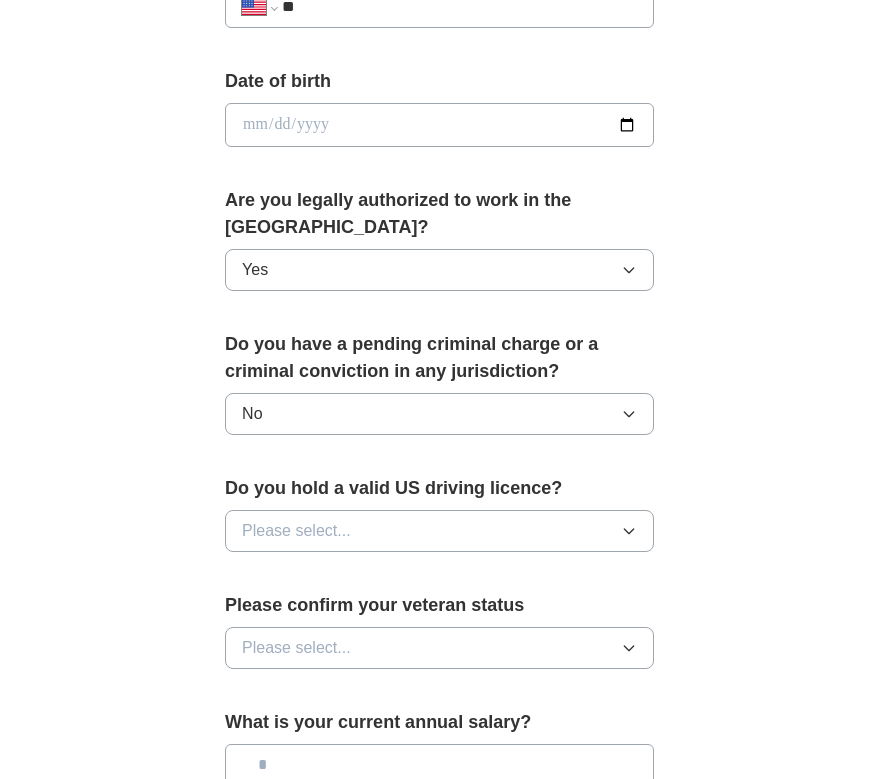 scroll, scrollTop: 931, scrollLeft: 0, axis: vertical 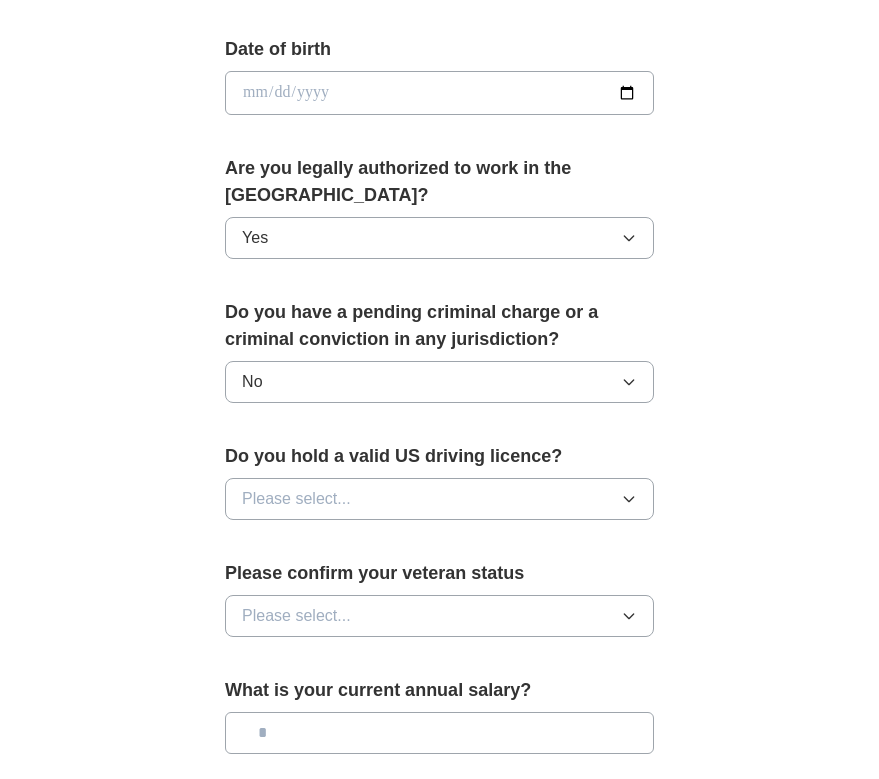 click 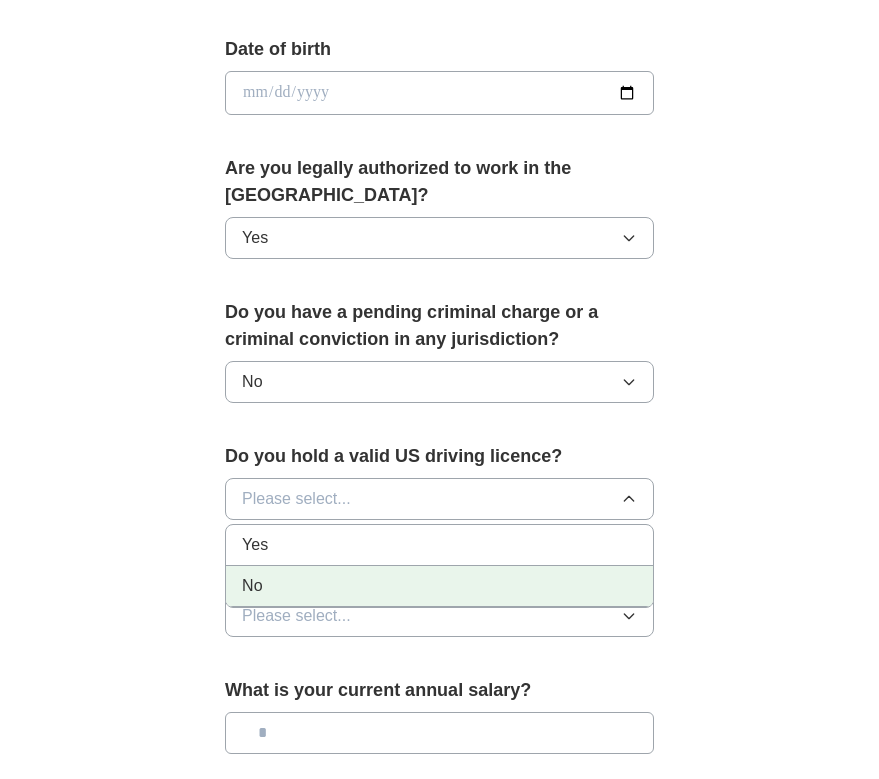click on "No" at bounding box center [439, 586] 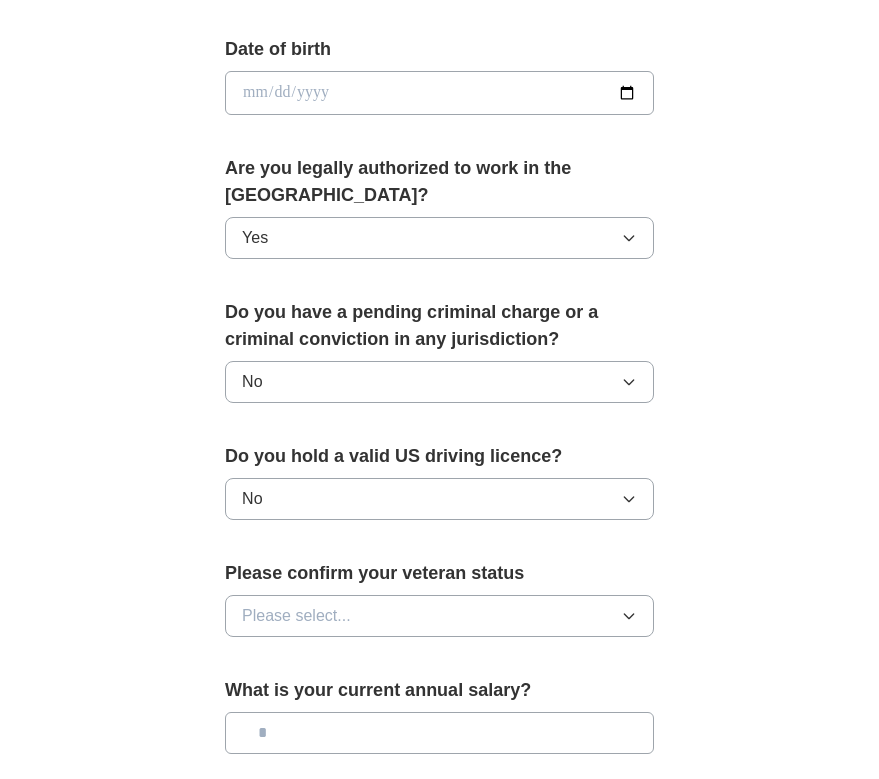 click on "Please select..." at bounding box center (439, 616) 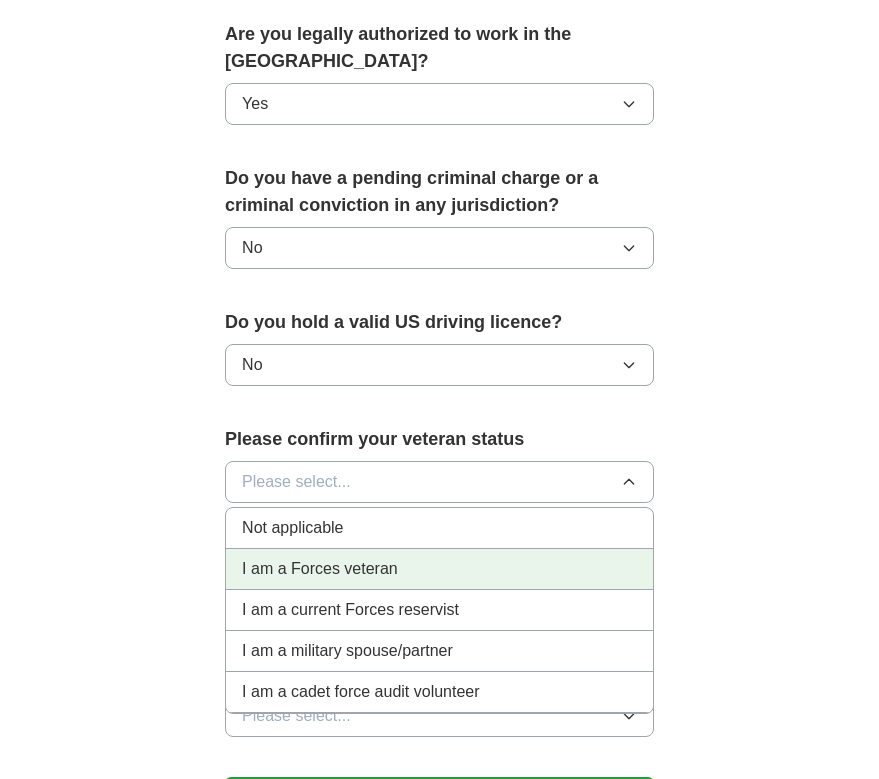 scroll, scrollTop: 1075, scrollLeft: 0, axis: vertical 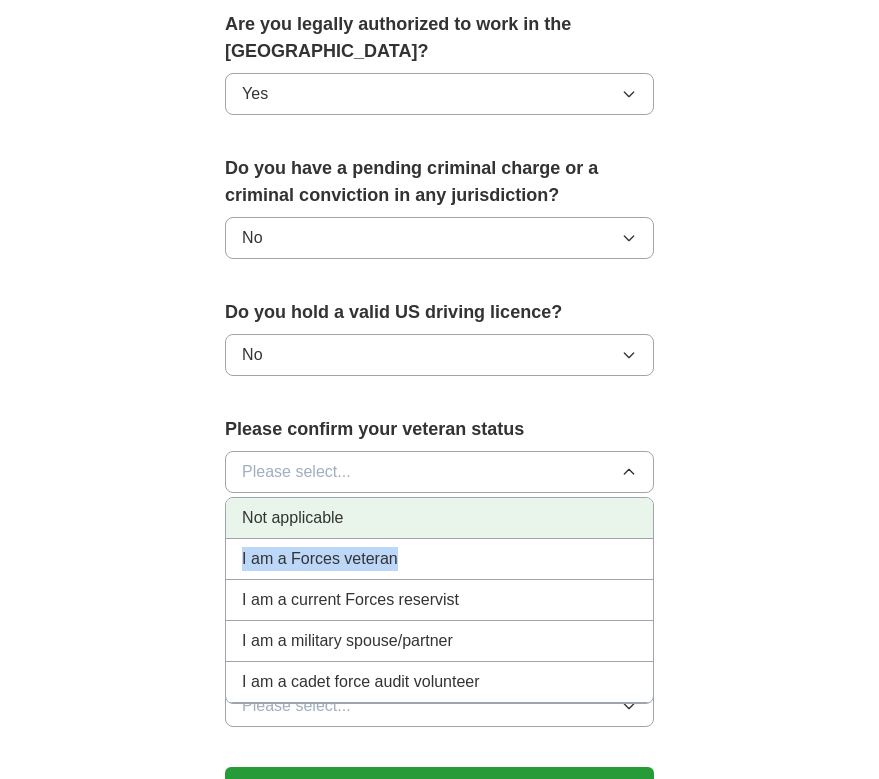 drag, startPoint x: 424, startPoint y: 529, endPoint x: 425, endPoint y: 497, distance: 32.01562 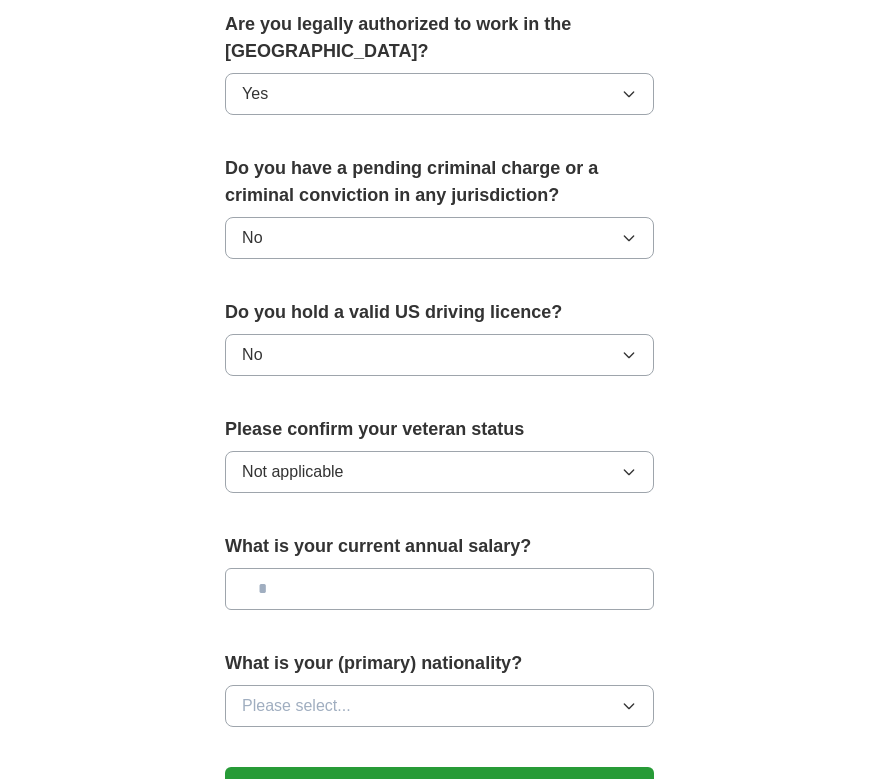 click at bounding box center [439, 589] 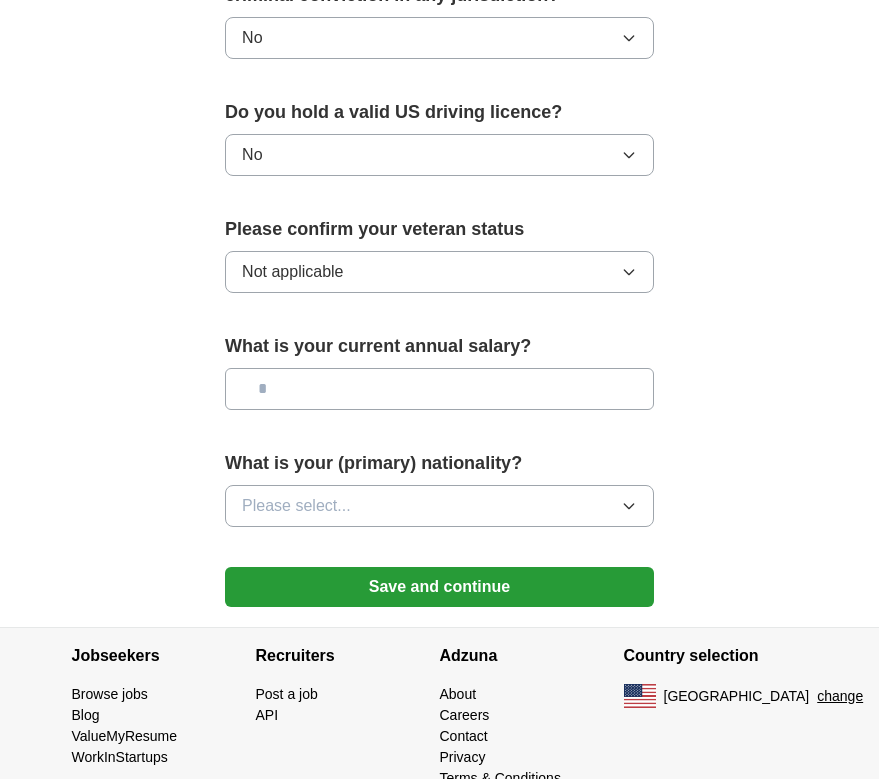 scroll, scrollTop: 1291, scrollLeft: 0, axis: vertical 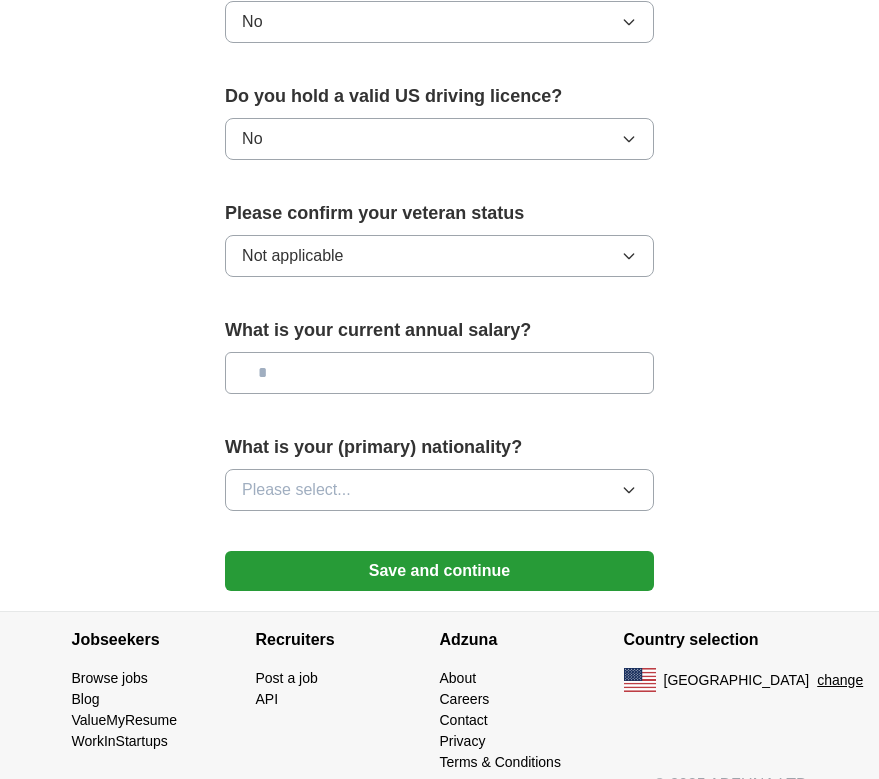 click on "Please select..." at bounding box center (439, 490) 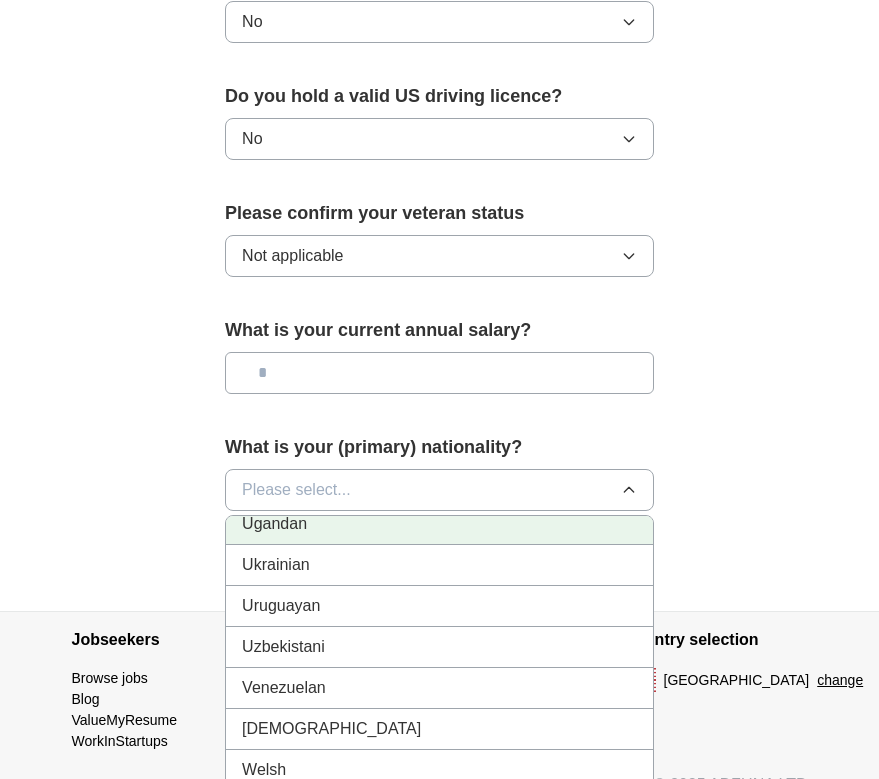 scroll, scrollTop: 7474, scrollLeft: 0, axis: vertical 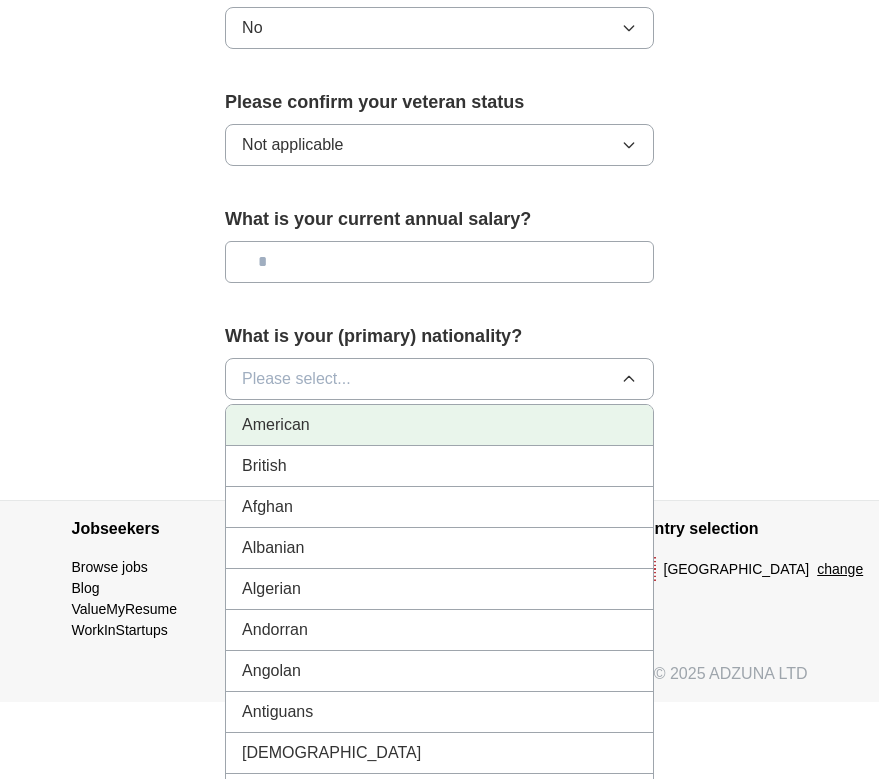 click on "American" at bounding box center [439, 425] 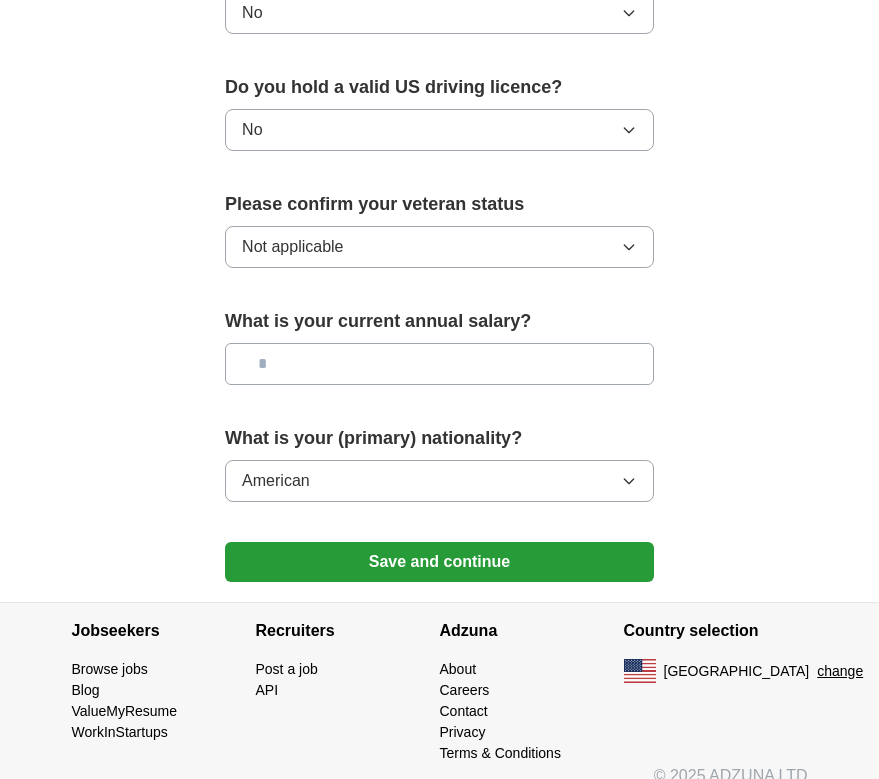 click on "Save and continue" at bounding box center [439, 562] 